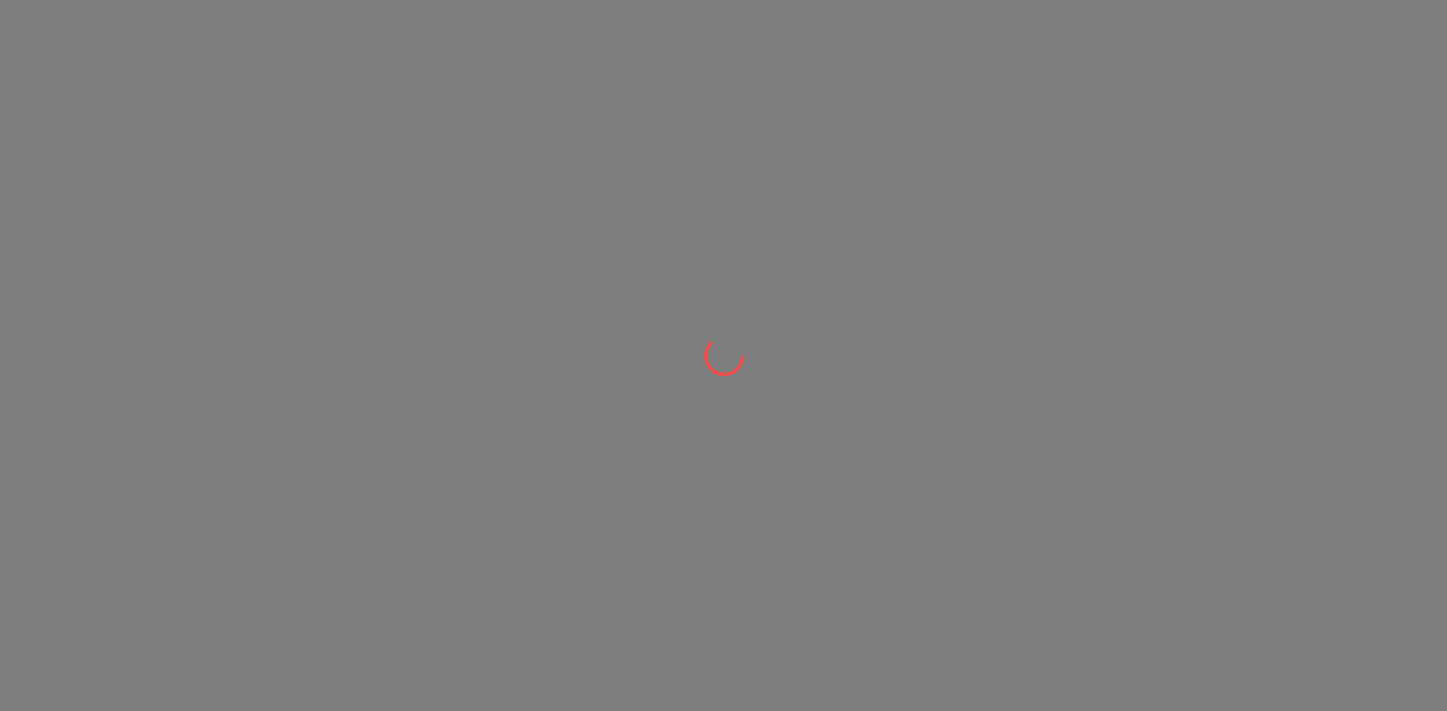 scroll, scrollTop: 0, scrollLeft: 0, axis: both 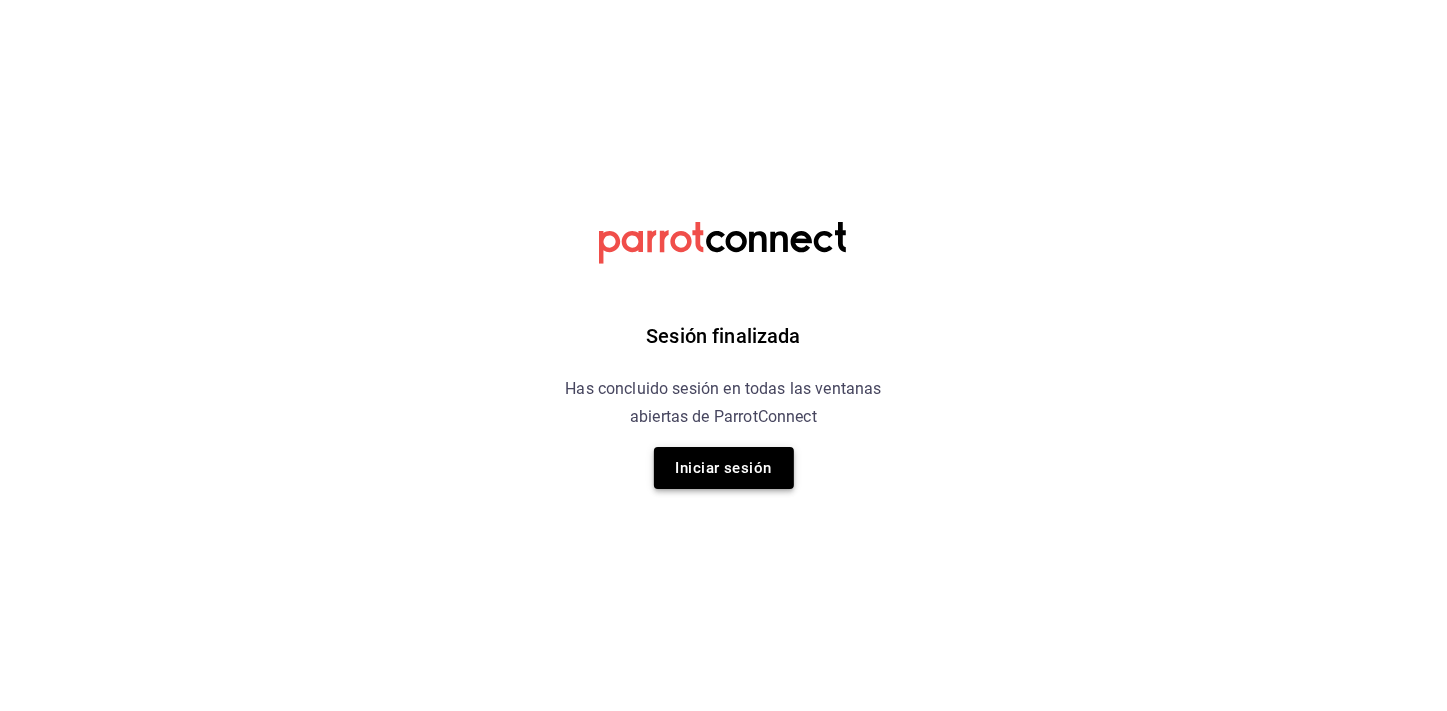 click on "Iniciar sesión" at bounding box center [724, 468] 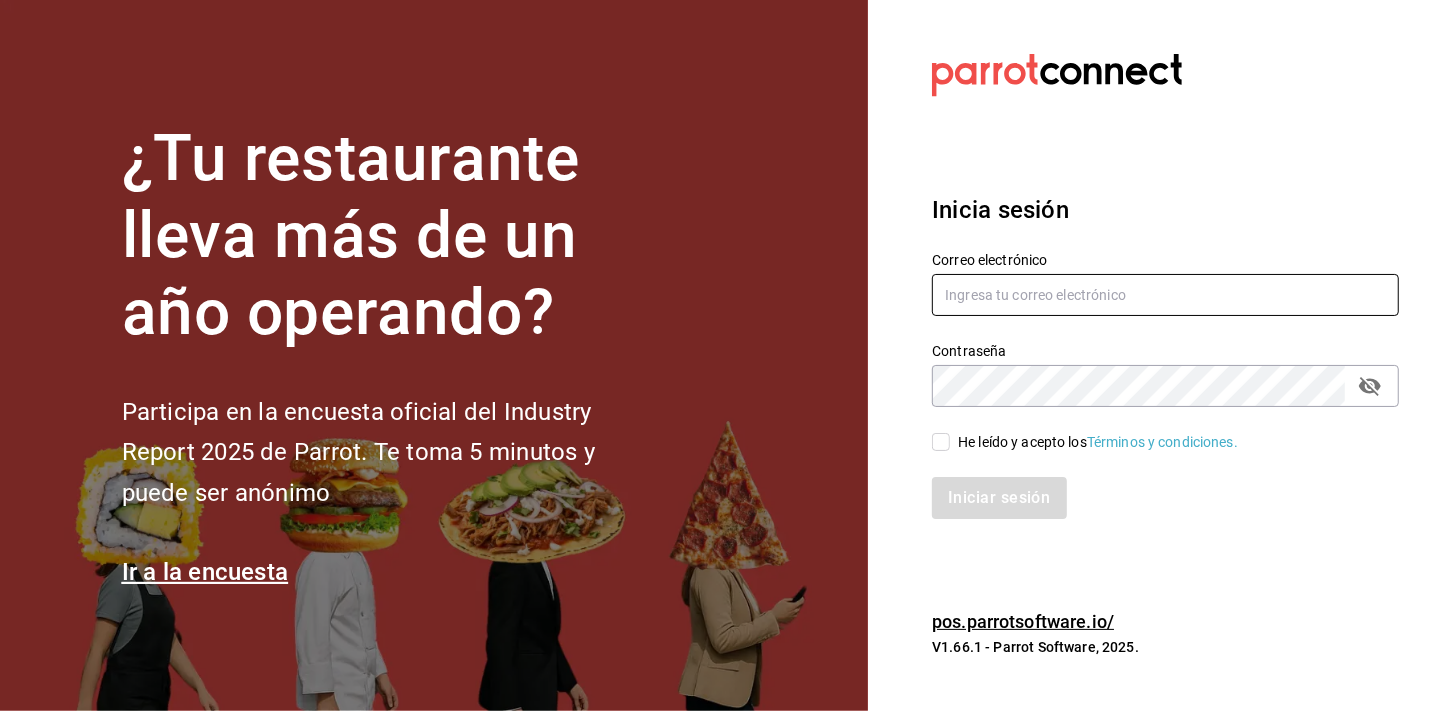 type on "mochomos.mitikah@example.com" 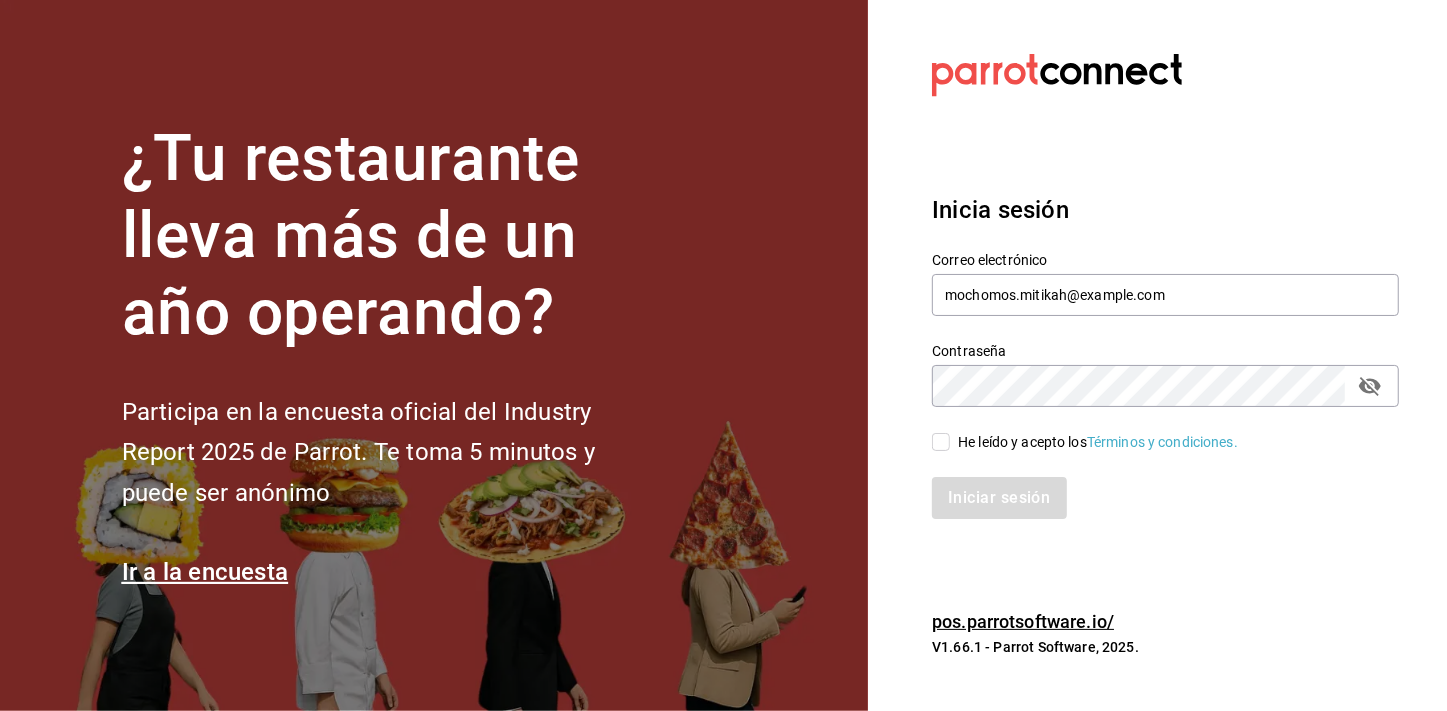 click on "He leído y acepto los  Términos y condiciones." at bounding box center [941, 442] 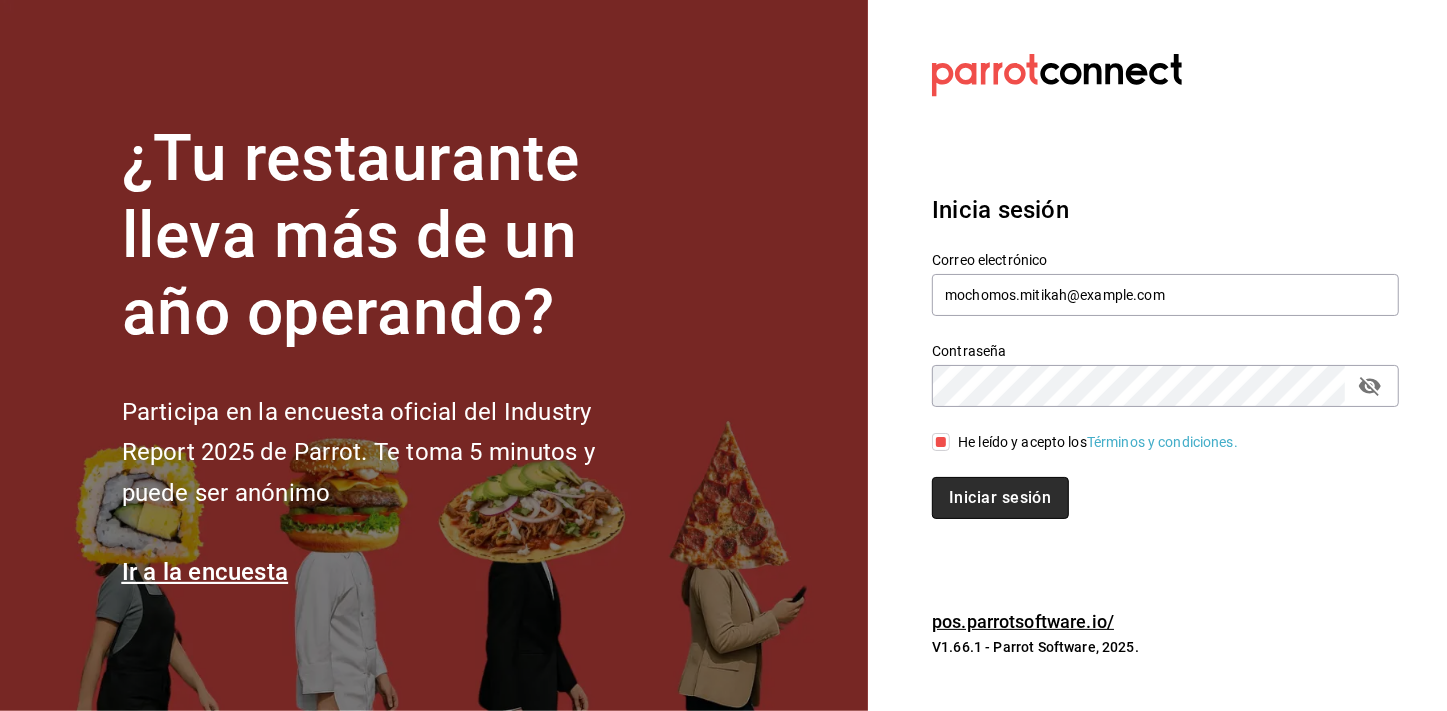 click on "Iniciar sesión" at bounding box center (1000, 498) 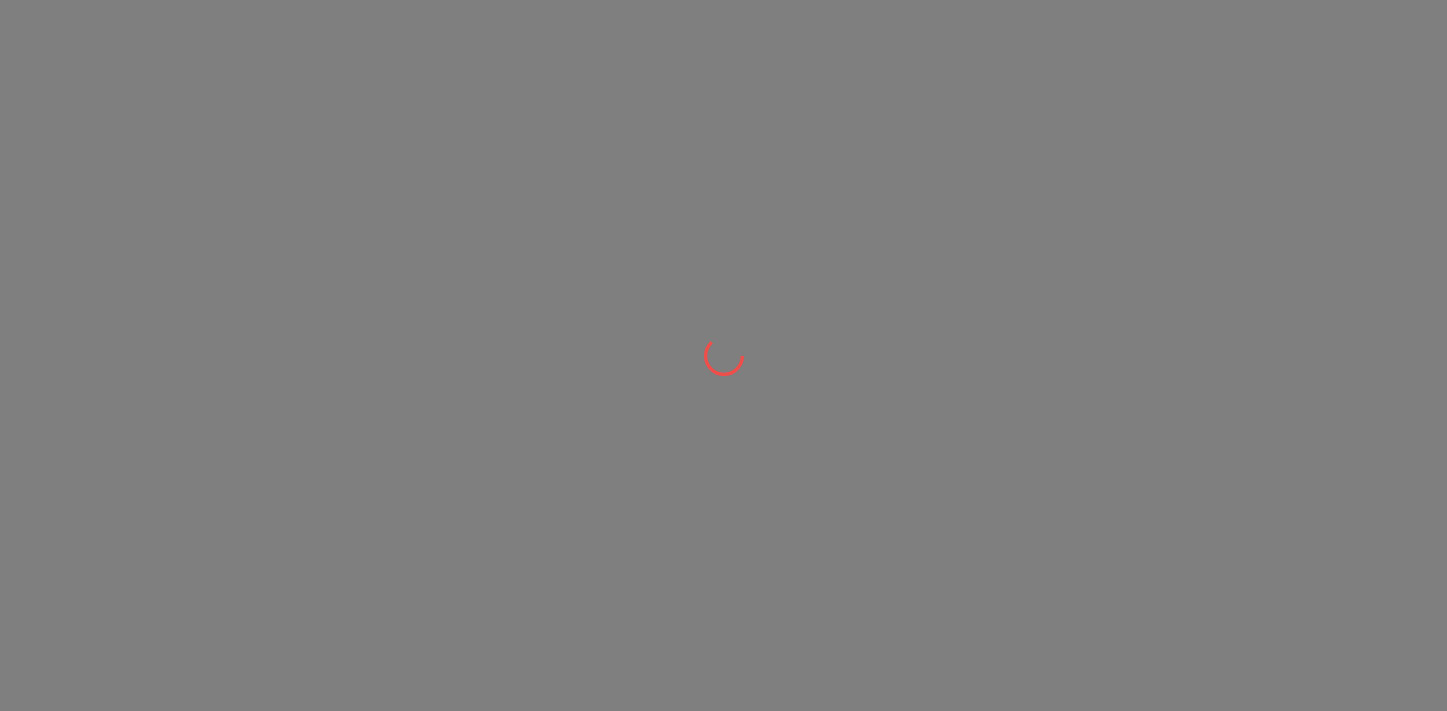 scroll, scrollTop: 0, scrollLeft: 0, axis: both 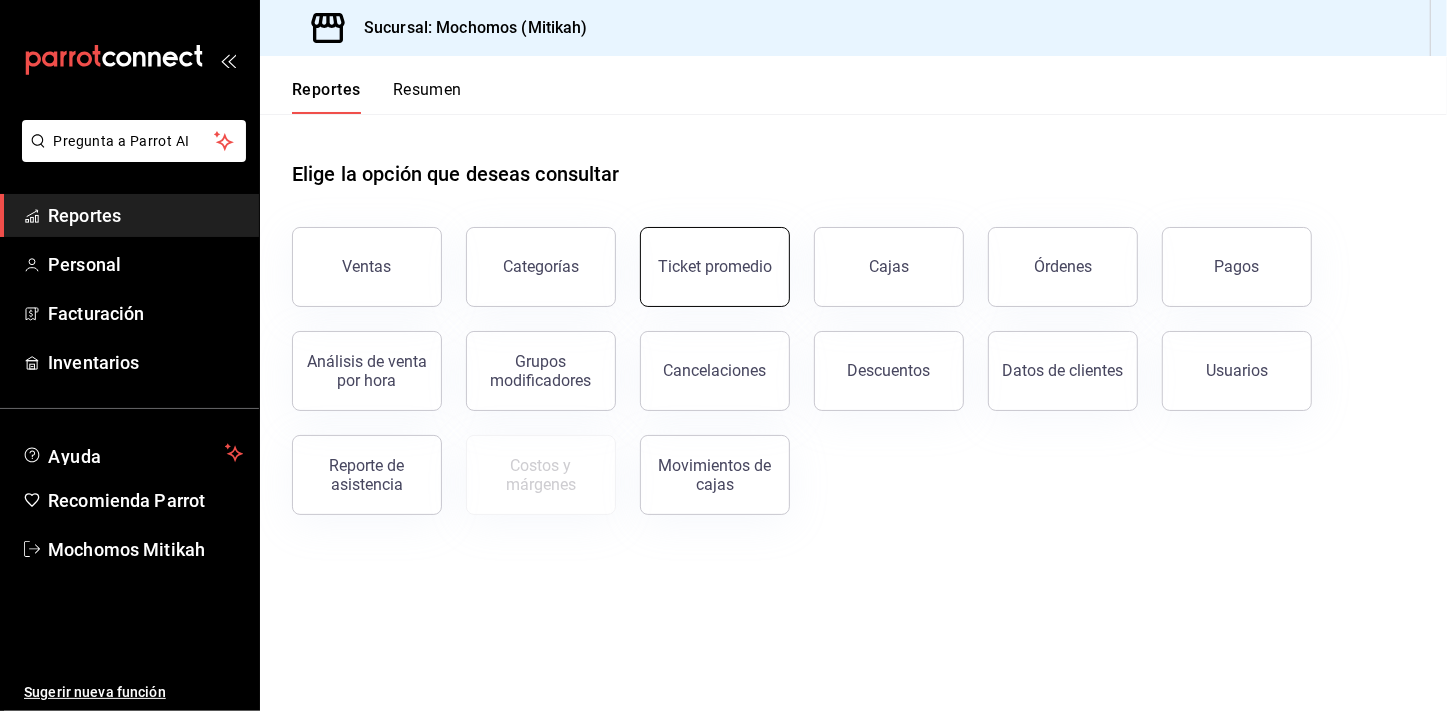 click on "Ticket promedio" at bounding box center (715, 266) 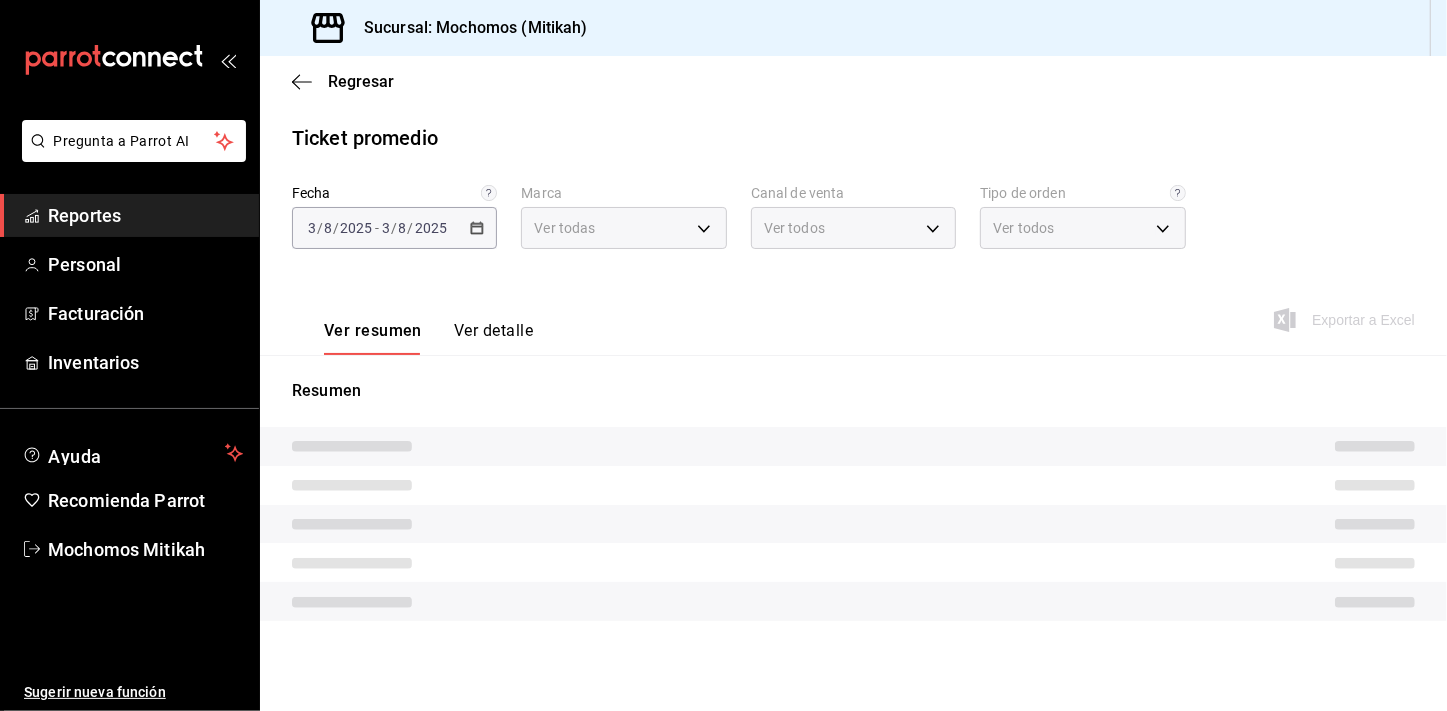 type on "d0e5f648-281b-433d-bf08-9501e0541b8c" 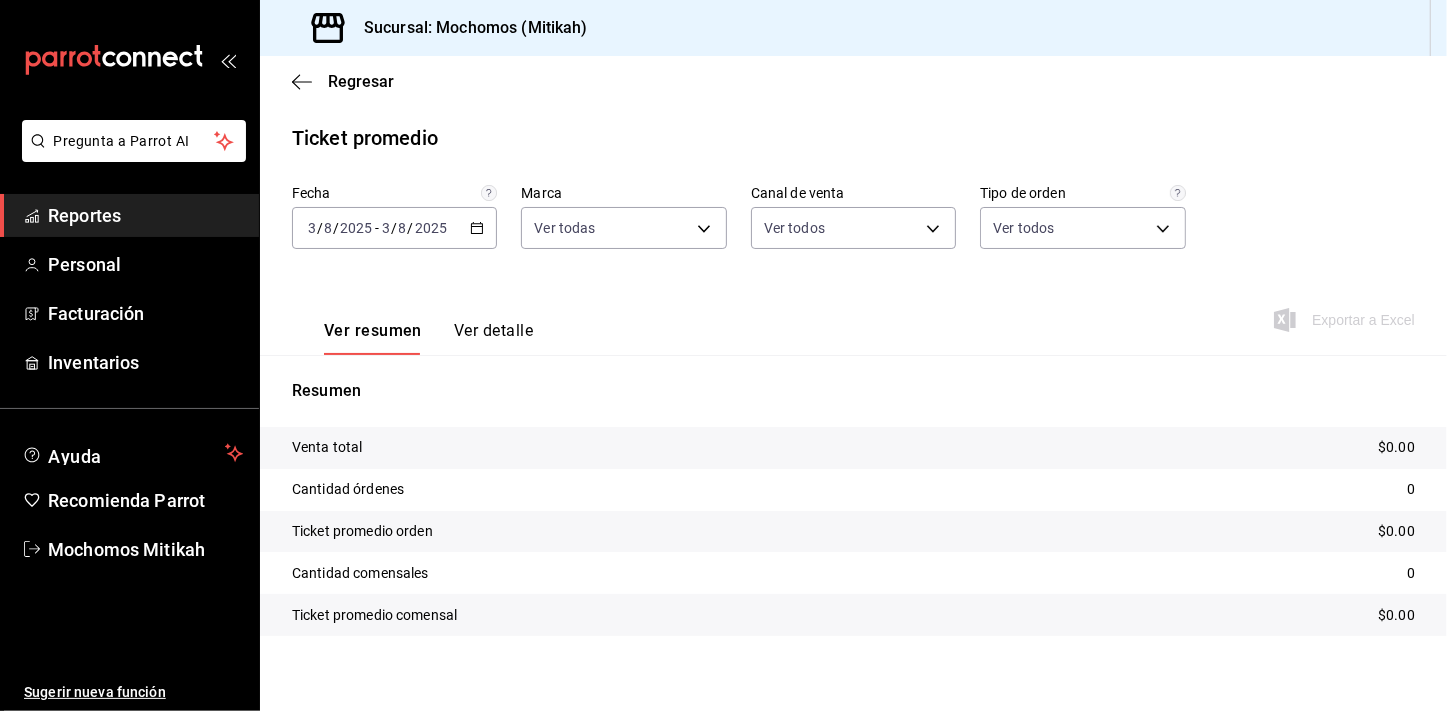 click on "2025-08-03 3 / 8 / 2025 - 2025-08-03 3 / 8 / 2025" at bounding box center (394, 228) 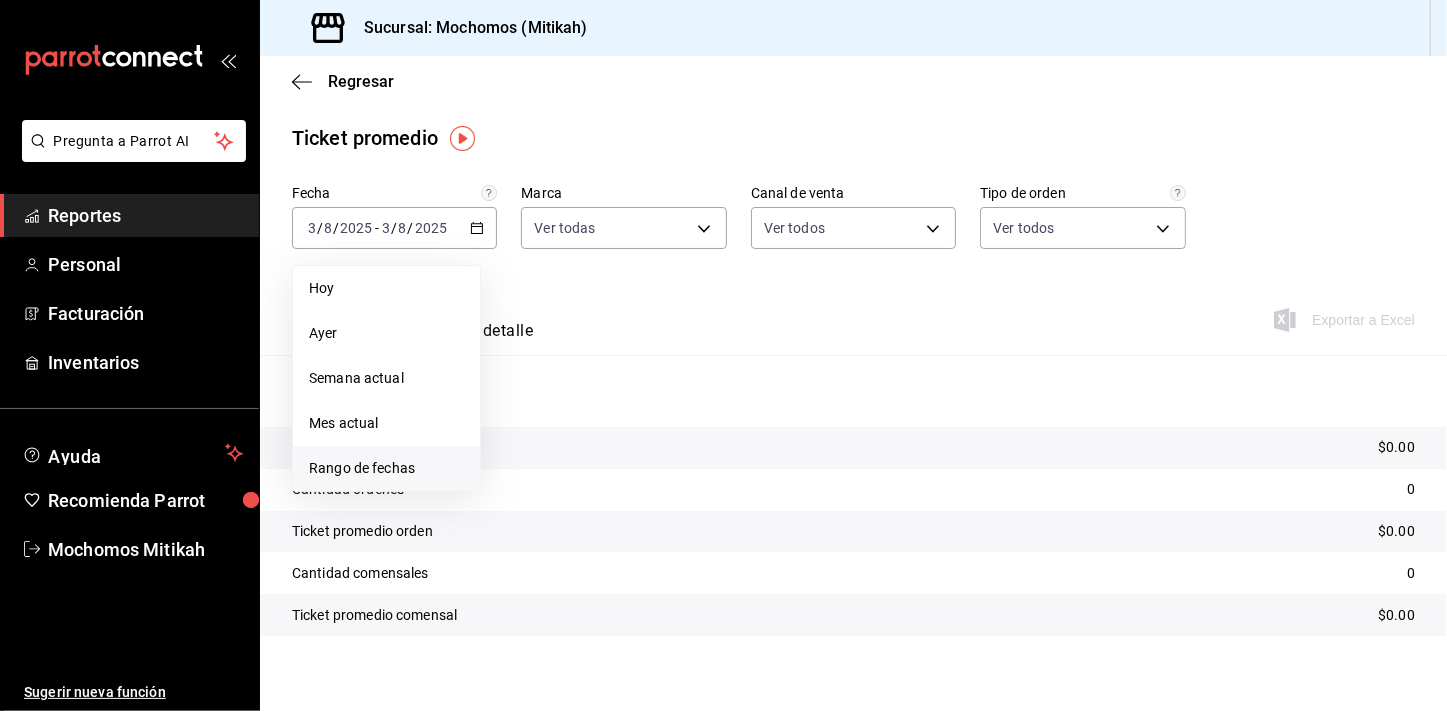 click on "Rango de fechas" at bounding box center (386, 468) 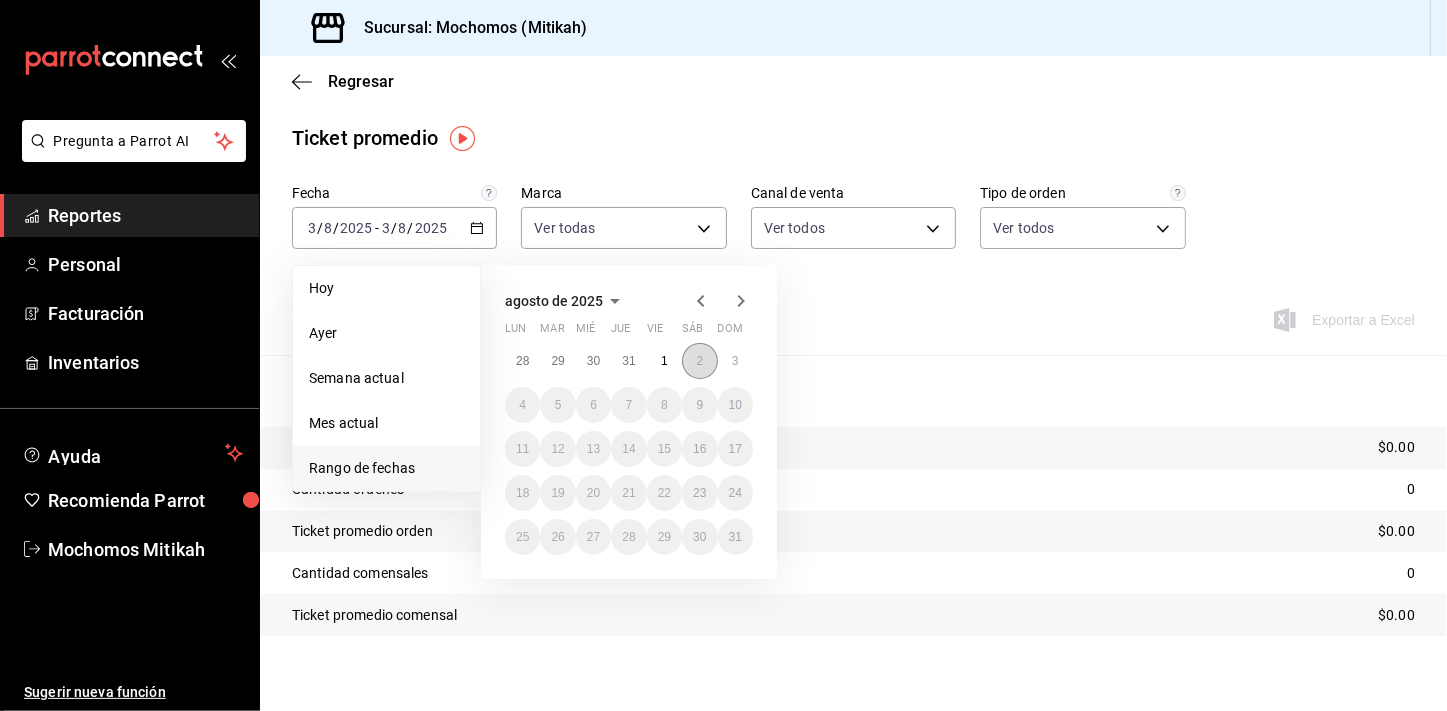 click on "2" at bounding box center (699, 361) 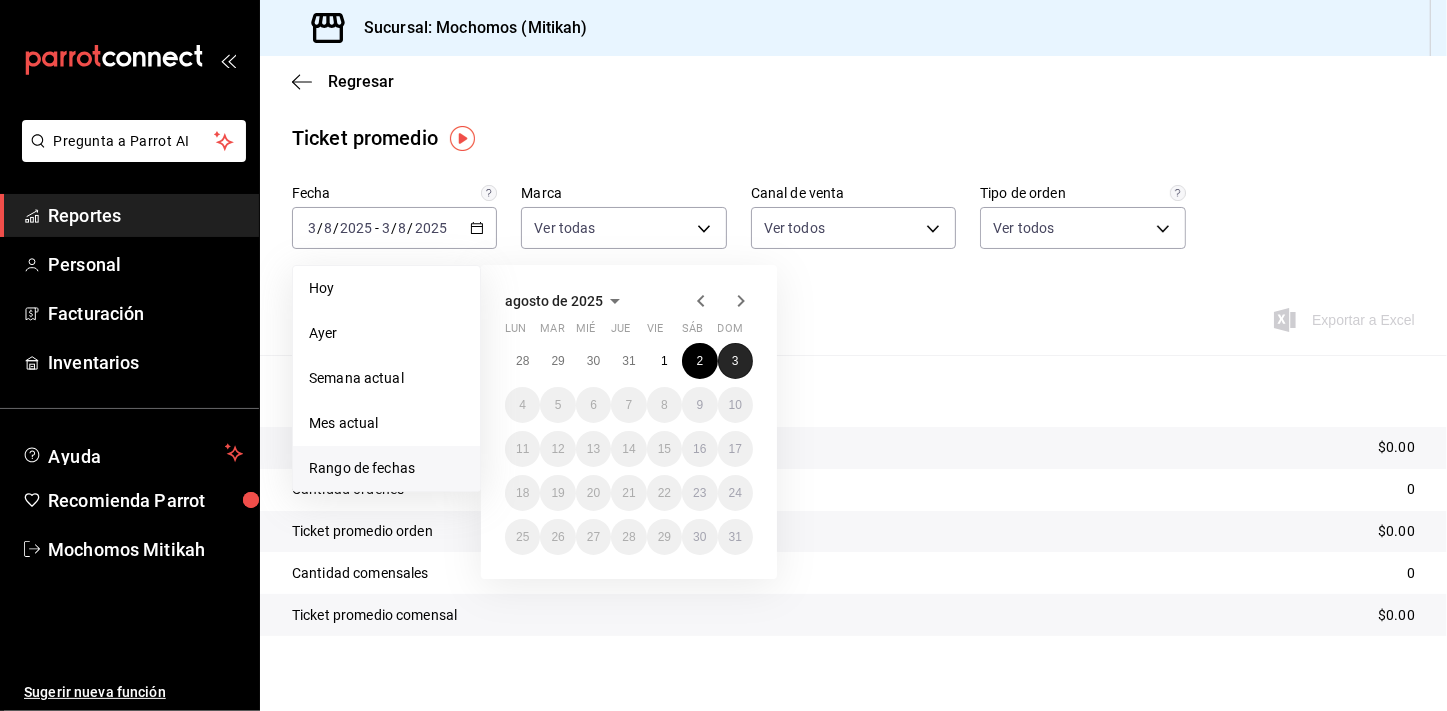 click on "3" at bounding box center [735, 361] 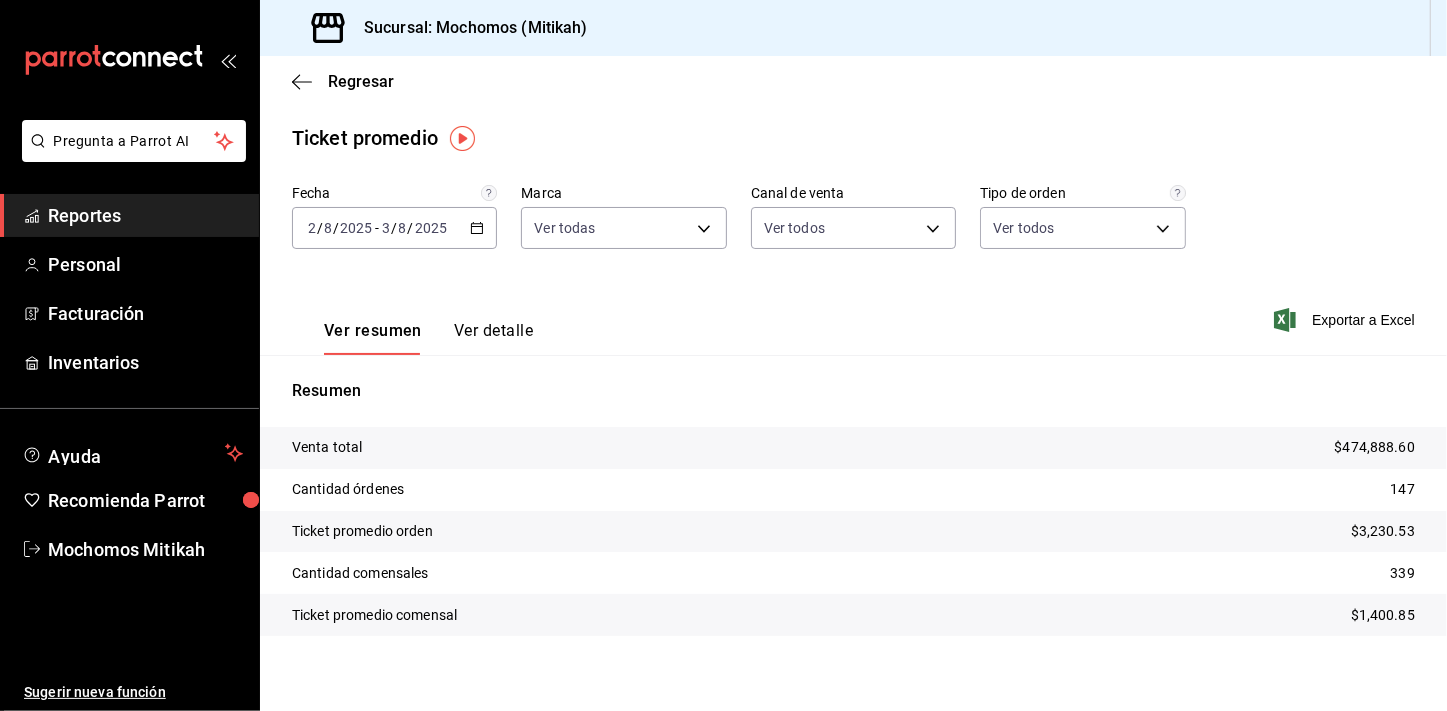 click on "Fecha [DATE] [DATE] - [DATE] [DATE] Marca Ver todas d0e5f648-281b-433d-bf08-9501e0541b8c Canal de venta Ver todos PARROT,UBER_EATS,RAPPI,DIDI_FOOD,ONLINE   Tipo de orden Ver todos cc440b54-242b-418e-867f-ce57fb098104,EXTERNAL,95b7c8a9-84d2-4e3b-995f-2f2c21fa6fde" at bounding box center [853, 229] 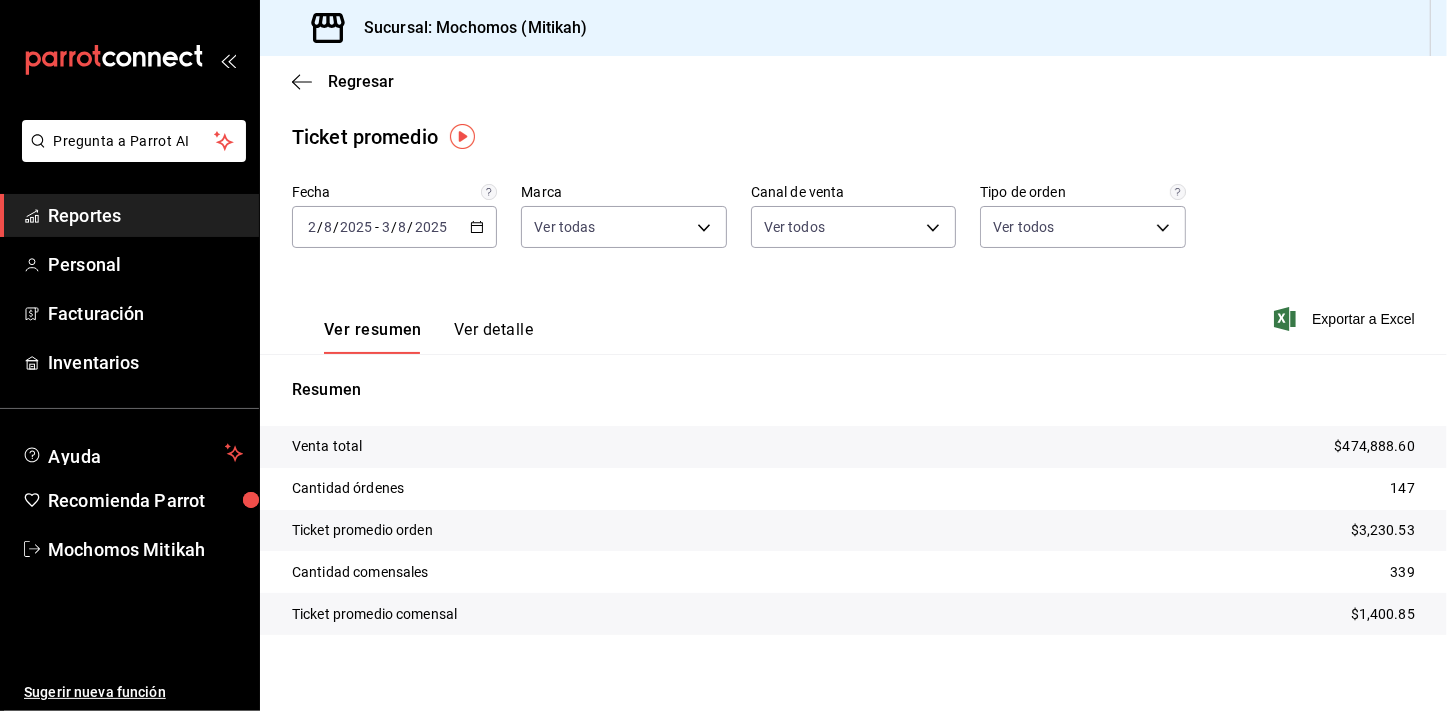 scroll, scrollTop: 12, scrollLeft: 0, axis: vertical 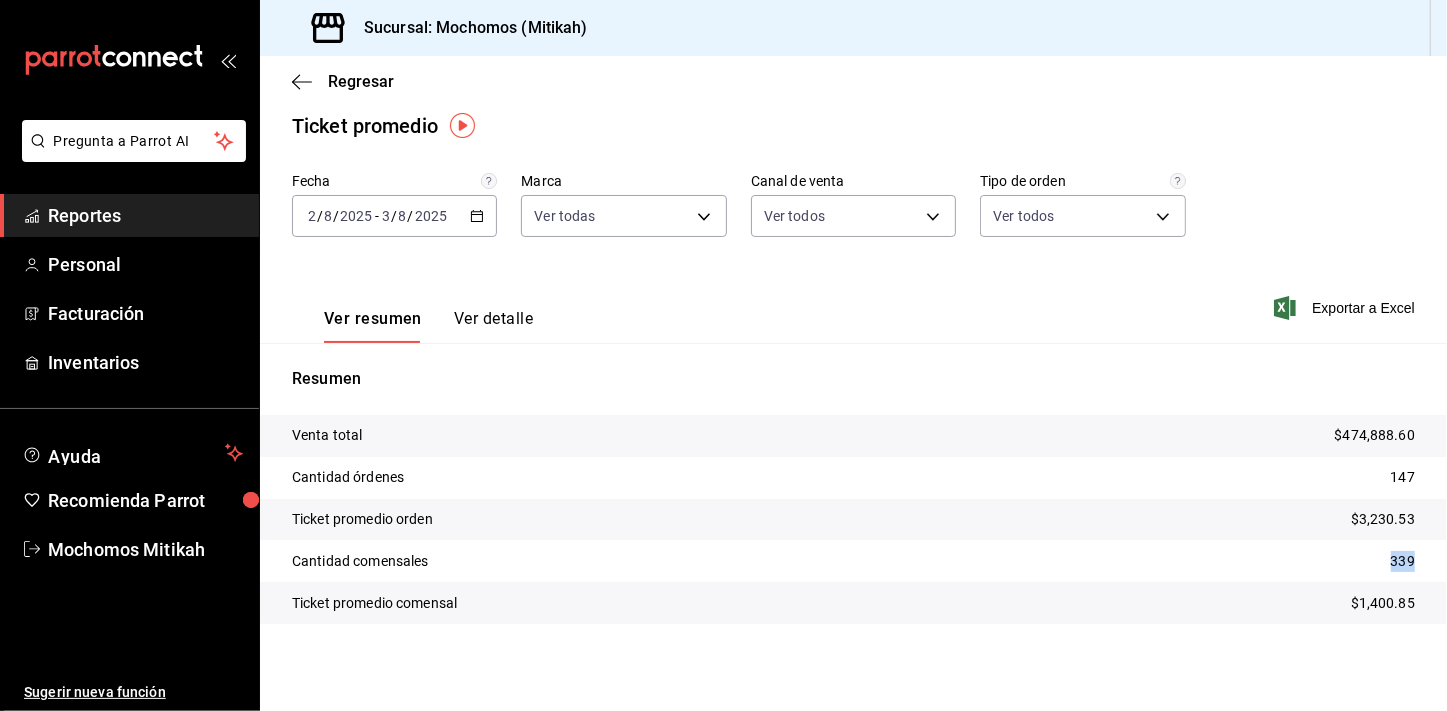 drag, startPoint x: 1382, startPoint y: 560, endPoint x: 1415, endPoint y: 564, distance: 33.24154 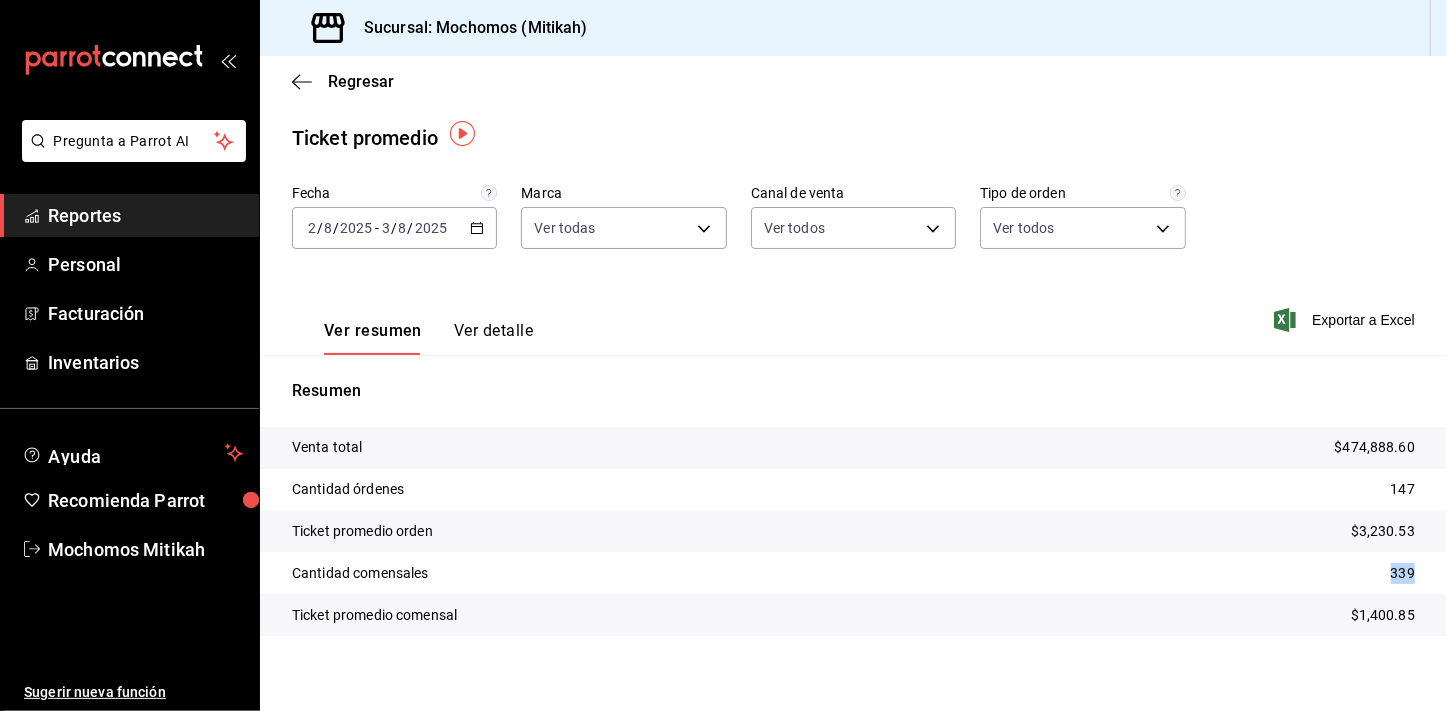 scroll, scrollTop: 12, scrollLeft: 0, axis: vertical 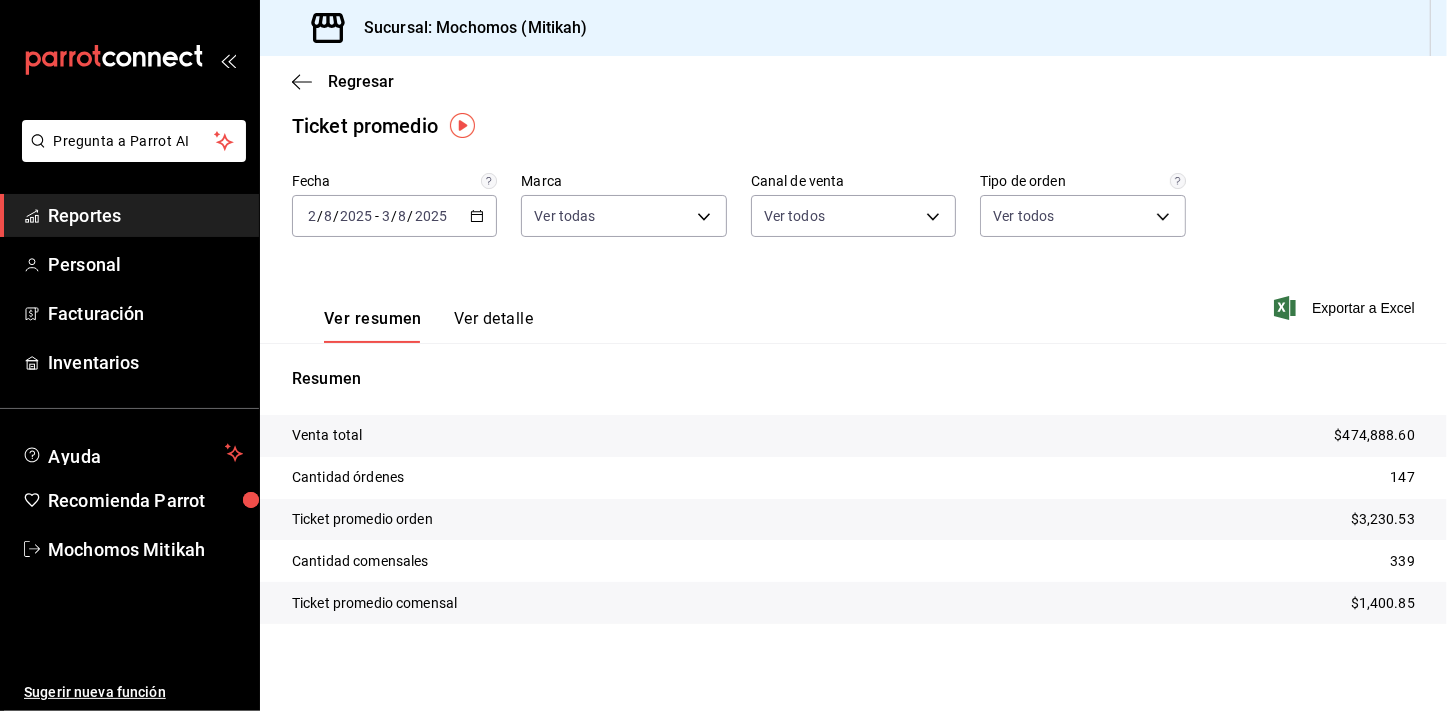 click on "Fecha [DATE] [DATE] - [DATE] [DATE] Marca Ver todas d0e5f648-281b-433d-bf08-9501e0541b8c Canal de venta Ver todos PARROT,UBER_EATS,RAPPI,DIDI_FOOD,ONLINE   Tipo de orden Ver todos cc440b54-242b-418e-867f-ce57fb098104,EXTERNAL,95b7c8a9-84d2-4e3b-995f-2f2c21fa6fde" at bounding box center [853, 217] 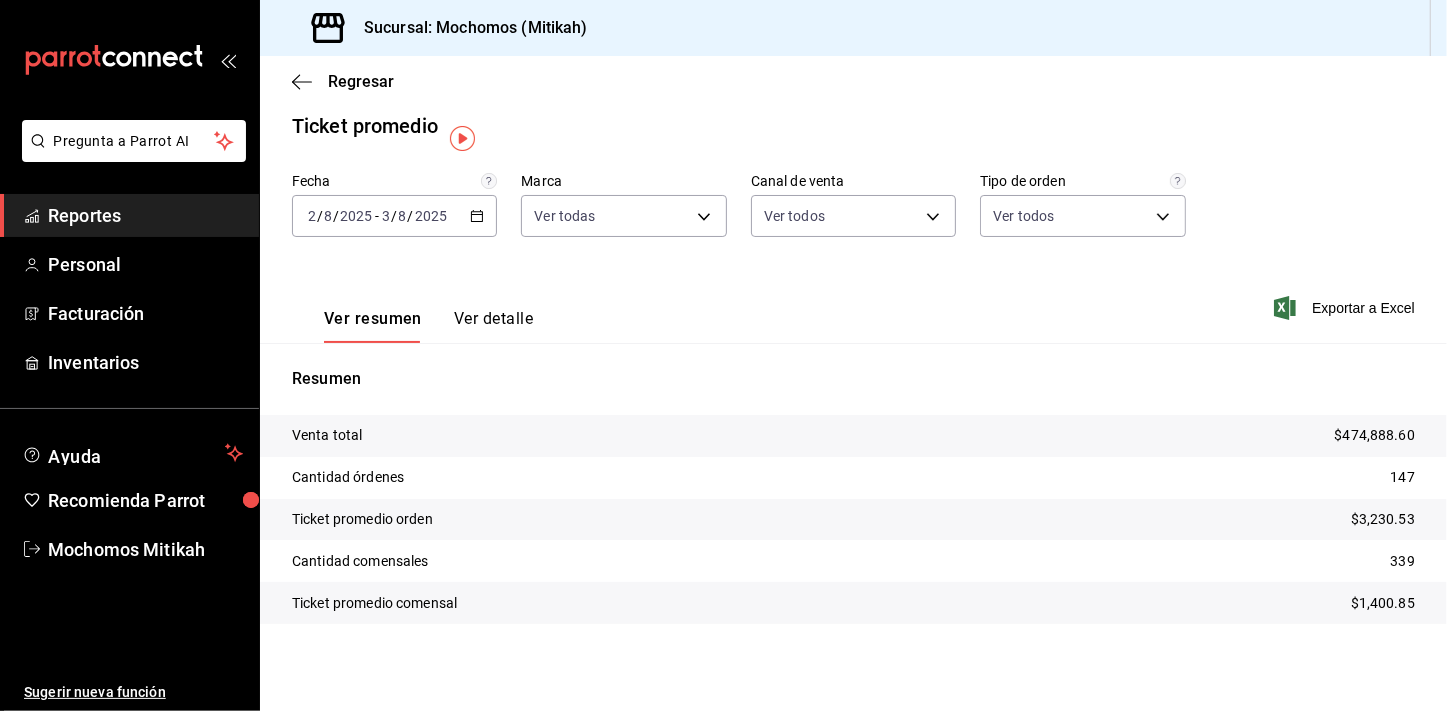 scroll, scrollTop: 0, scrollLeft: 0, axis: both 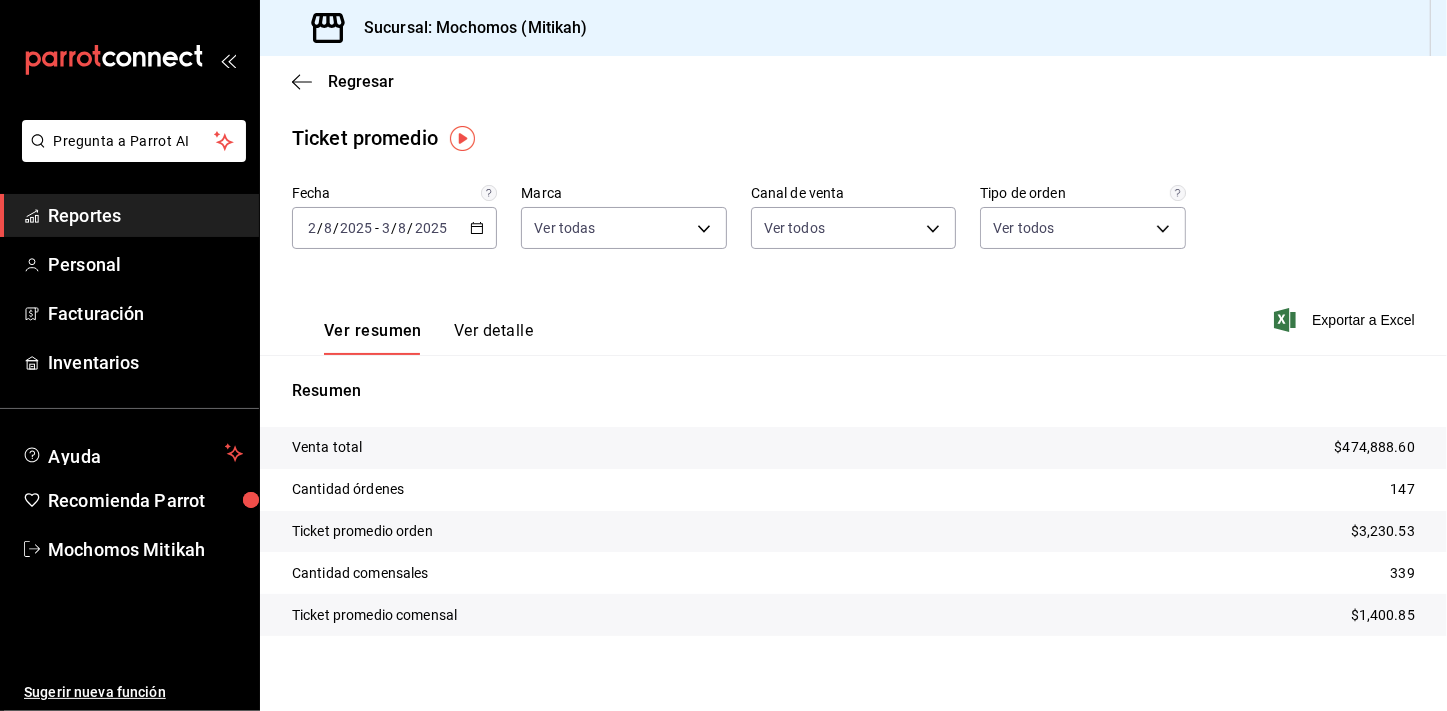click on "Reportes" at bounding box center (145, 215) 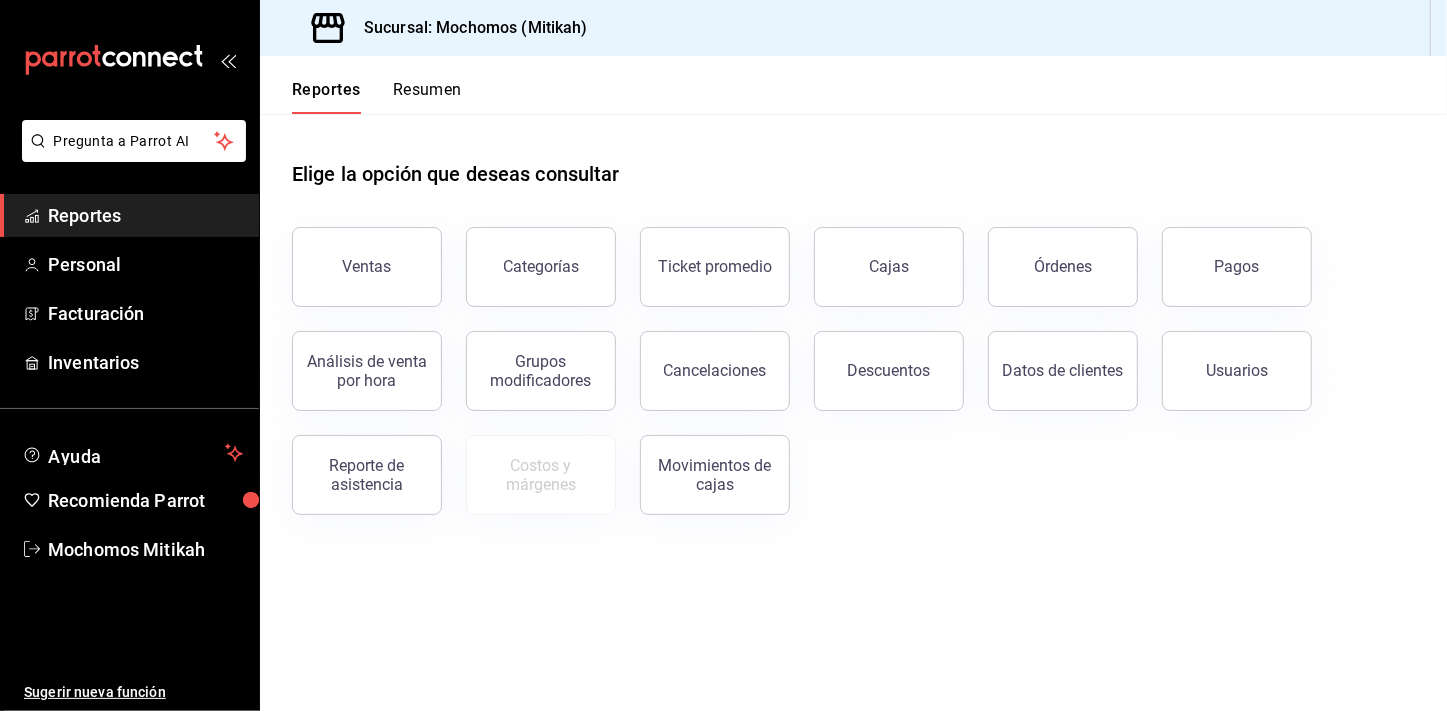 click on "Reportes" at bounding box center [145, 215] 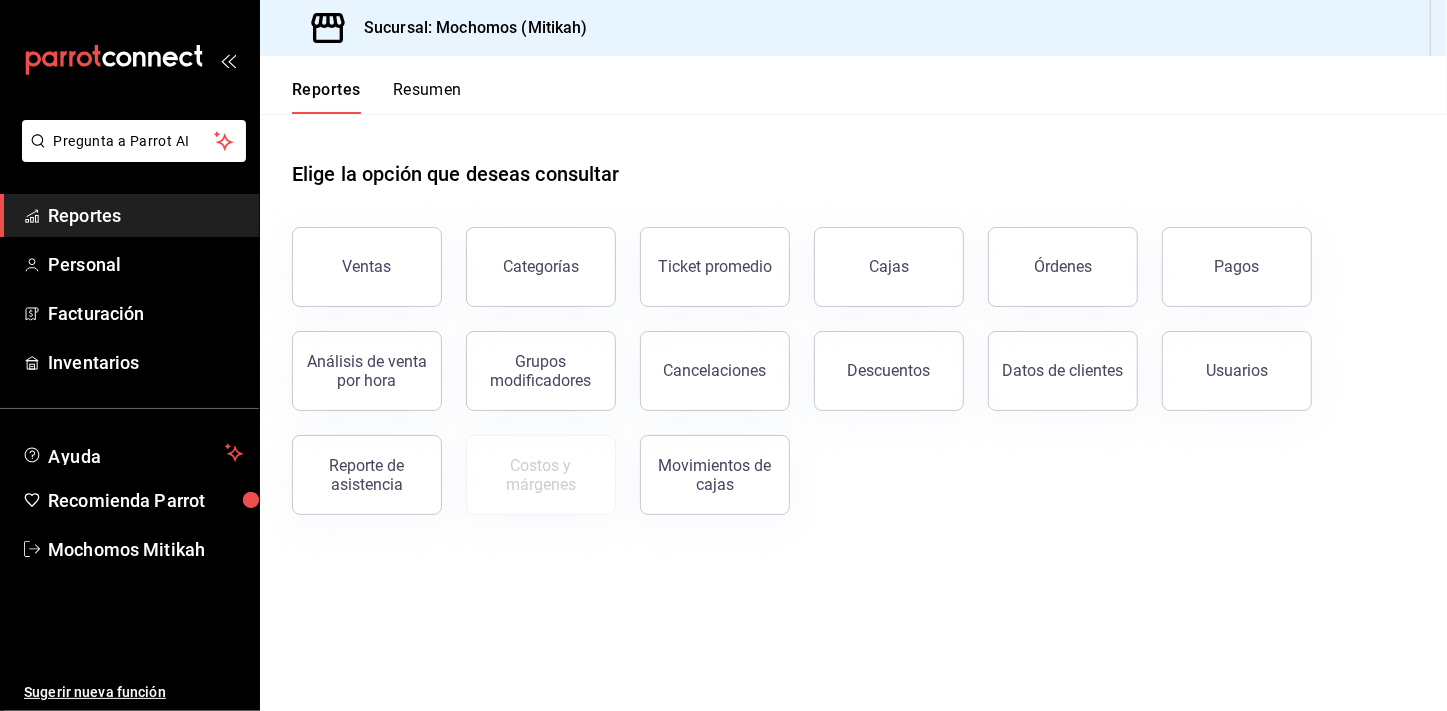 click on "Reportes" at bounding box center [129, 215] 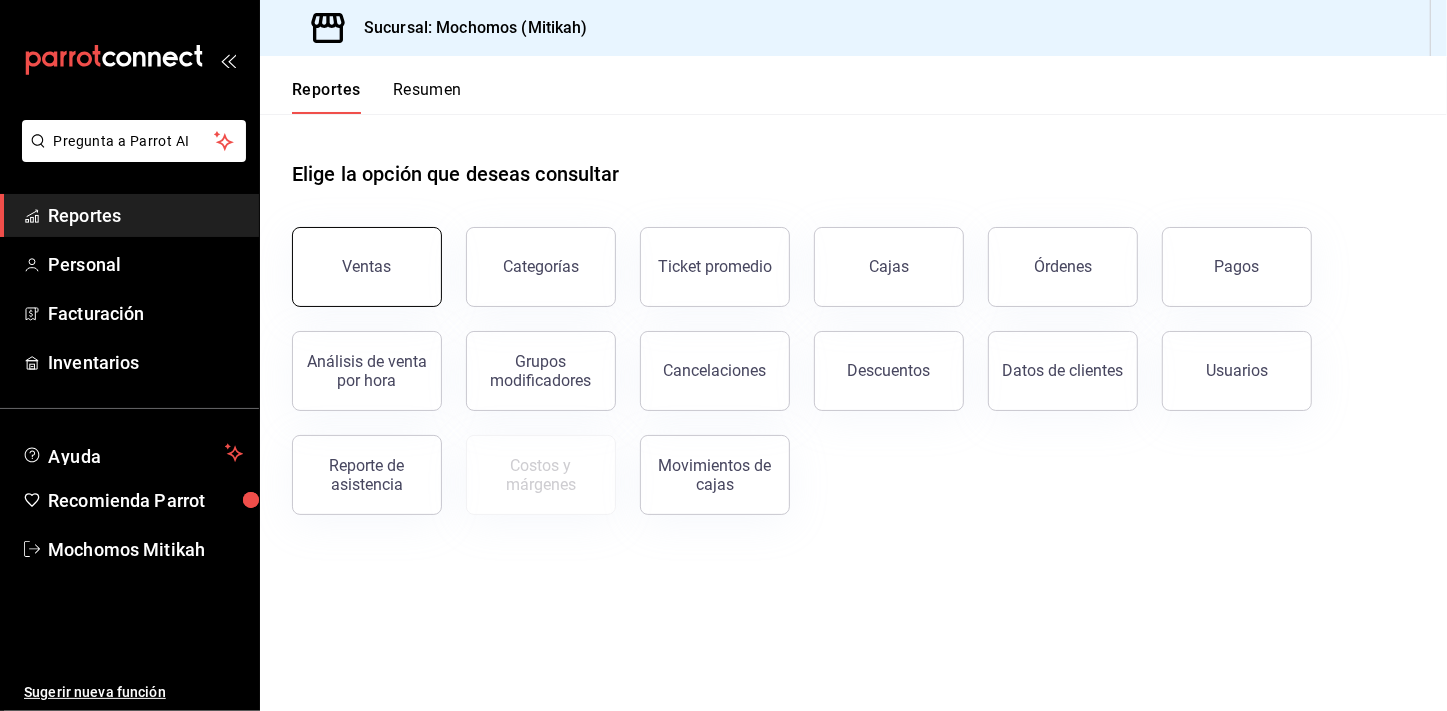 click on "Ventas" at bounding box center [367, 267] 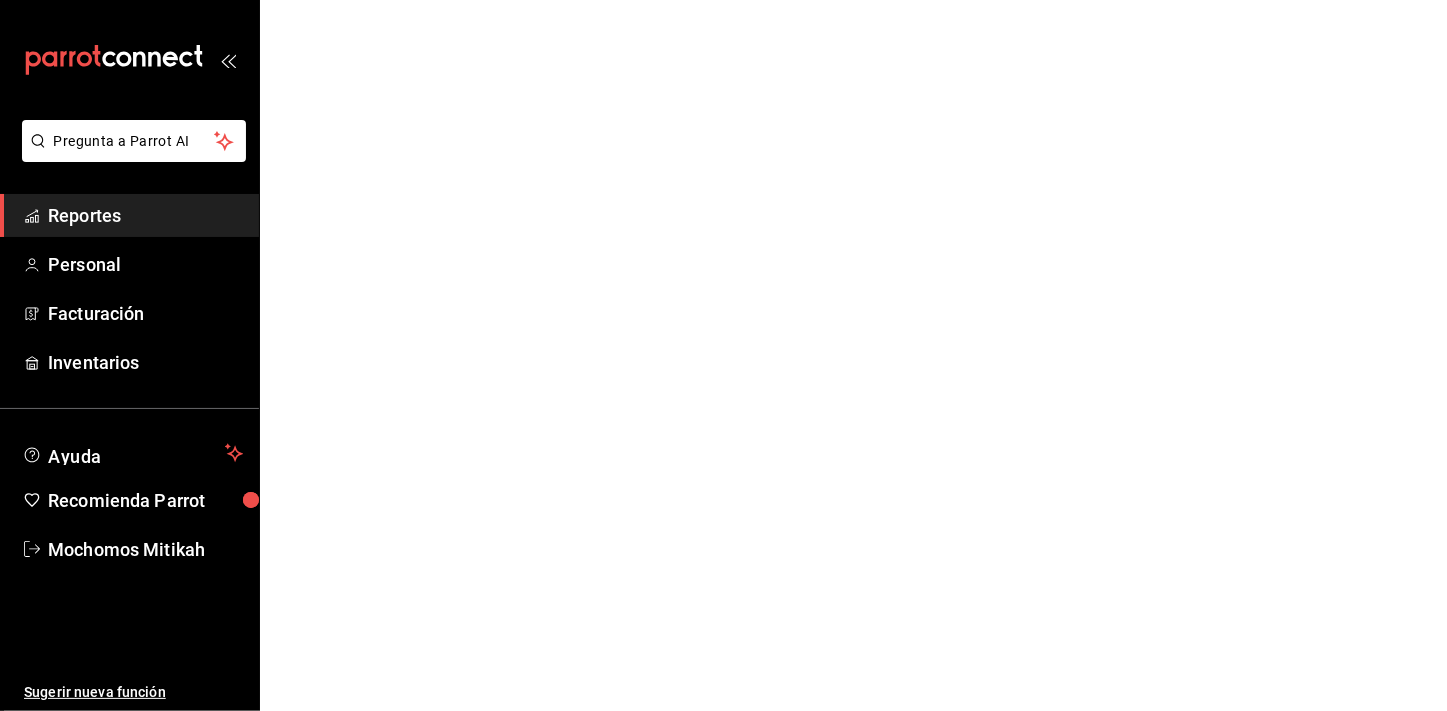 click on "Pregunta a Parrot AI Reportes   Personal   Facturación   Inventarios   Ayuda Recomienda Parrot   Mochomos Mitikah   Sugerir nueva función   Pregunta a Parrot AI Reportes   Personal   Facturación   Inventarios   Ayuda Recomienda Parrot   Mochomos Mitikah   Sugerir nueva función   GANA 1 MES GRATIS EN TU SUSCRIPCIÓN AQUÍ ¿Recuerdas cómo empezó tu restaurante?
Hoy puedes ayudar a un colega a tener el mismo cambio que tú viviste.
Recomienda Parrot directamente desde tu Portal Administrador.
Es fácil y rápido.
🎁 Por cada restaurante que se una, ganas 1 mes gratis. Ver video tutorial Ir a video Visitar centro de ayuda [PHONE] soporte@example.com Visitar centro de ayuda [PHONE] soporte@example.com" at bounding box center [723, 0] 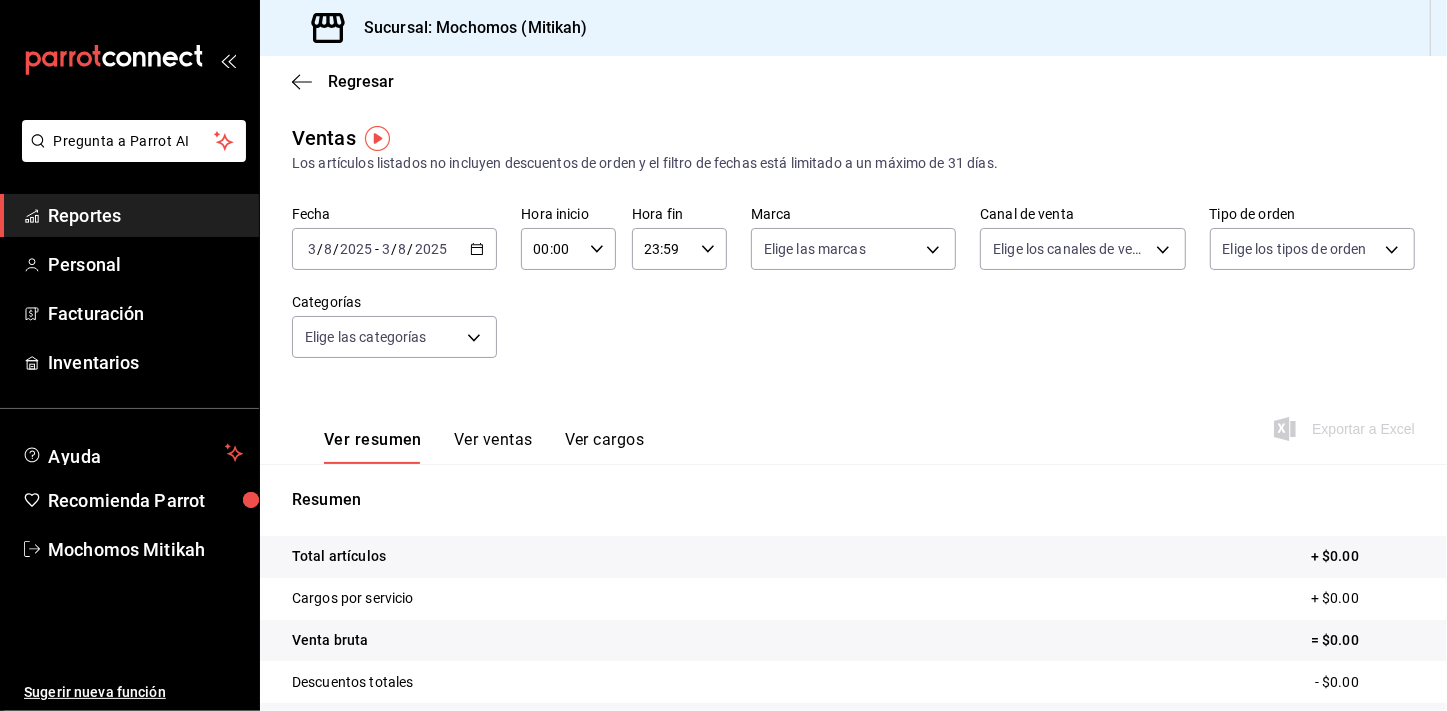 click on "2025-08-03 3 / 8 / 2025 - 2025-08-03 3 / 8 / 2025" at bounding box center (394, 249) 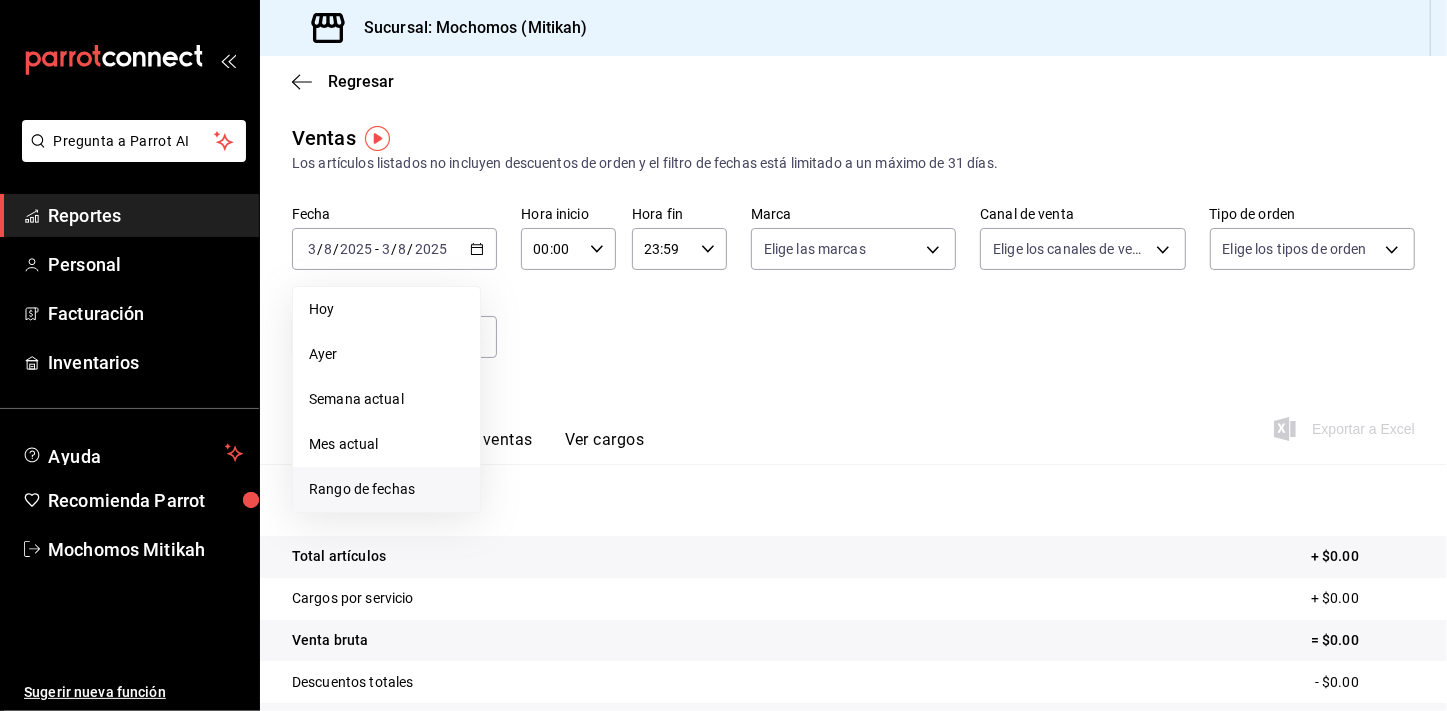 click on "Rango de fechas" at bounding box center (386, 489) 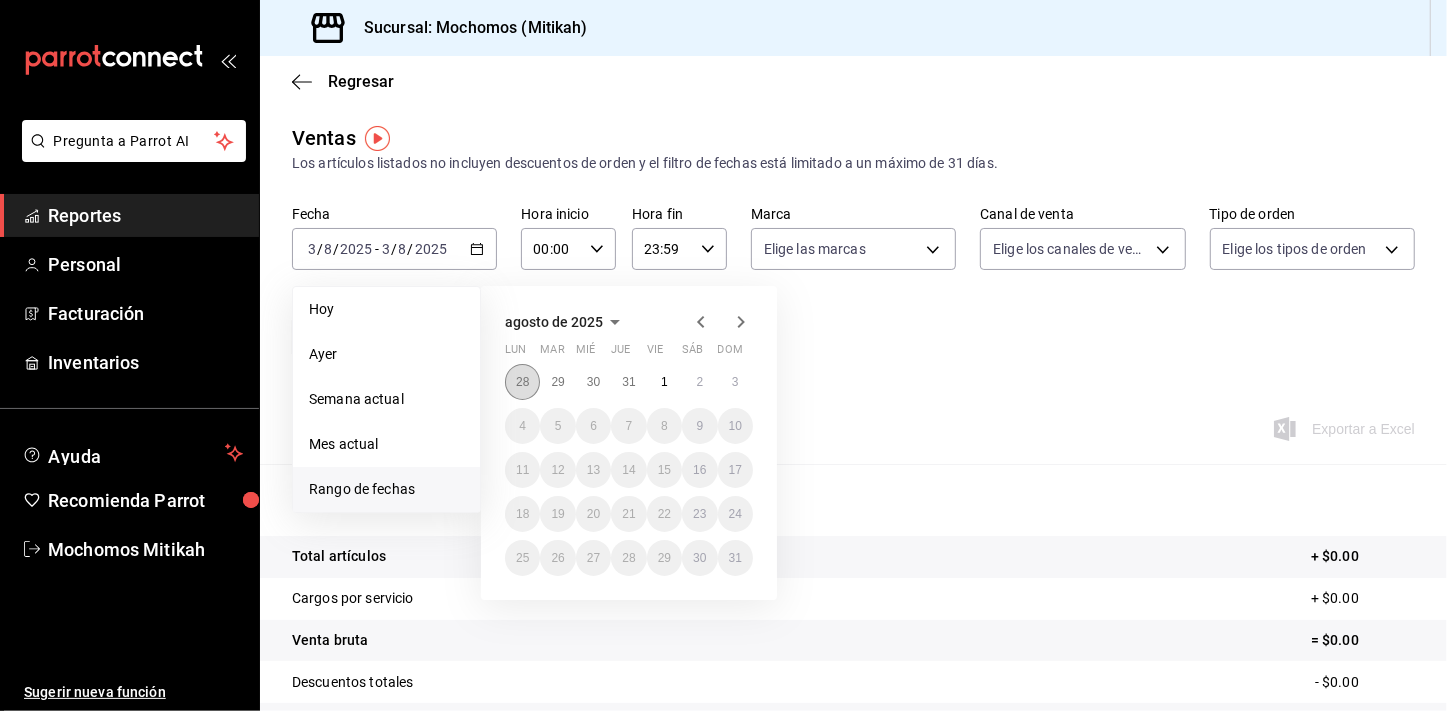 click on "28" at bounding box center [522, 382] 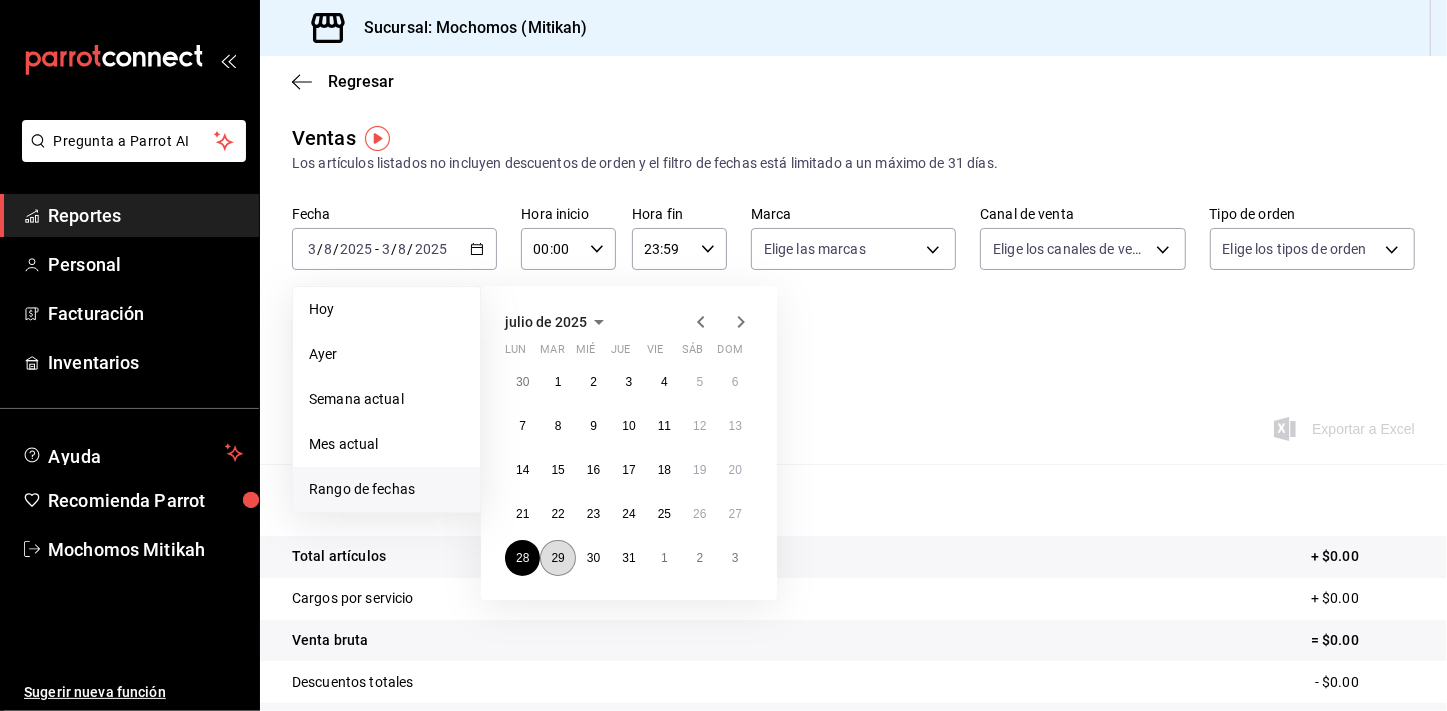 click on "29" at bounding box center (557, 558) 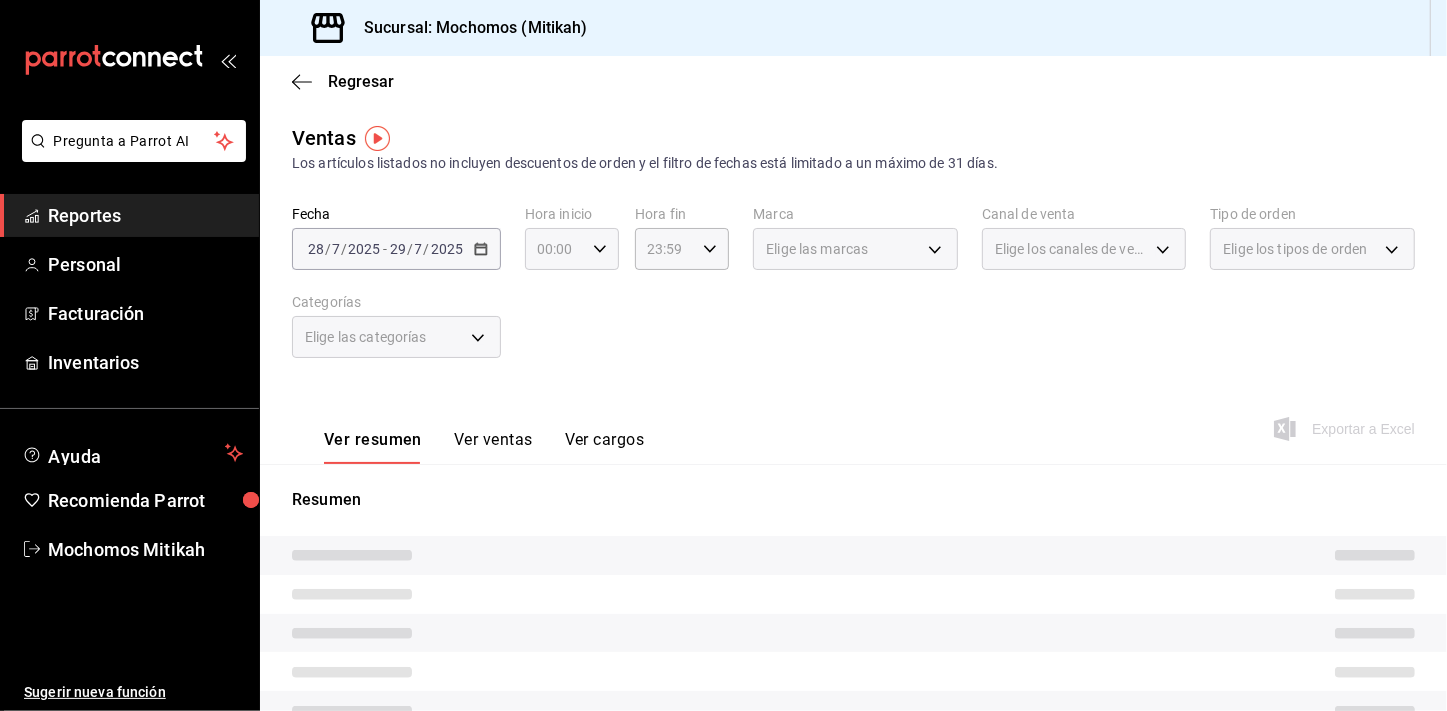 click on "00:00 Hora inicio" at bounding box center (572, 249) 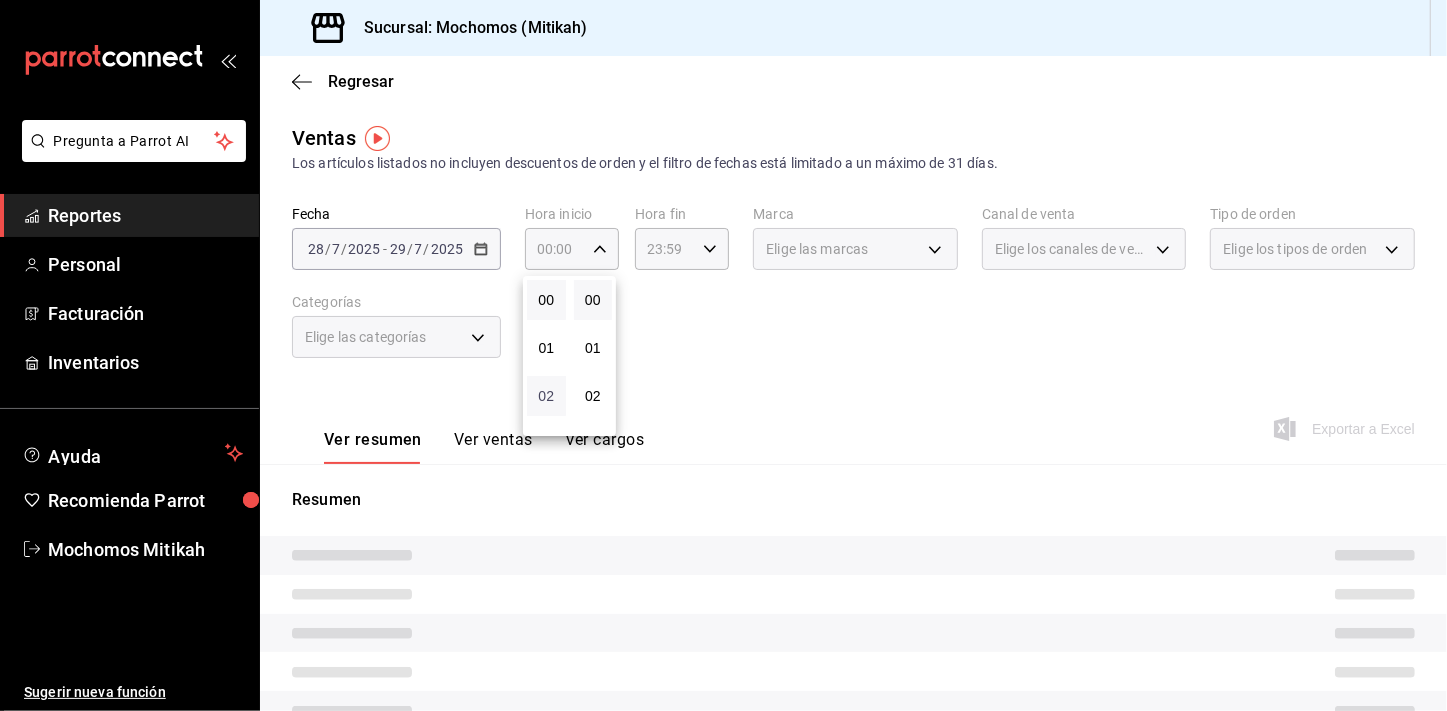 click on "02" at bounding box center (546, 396) 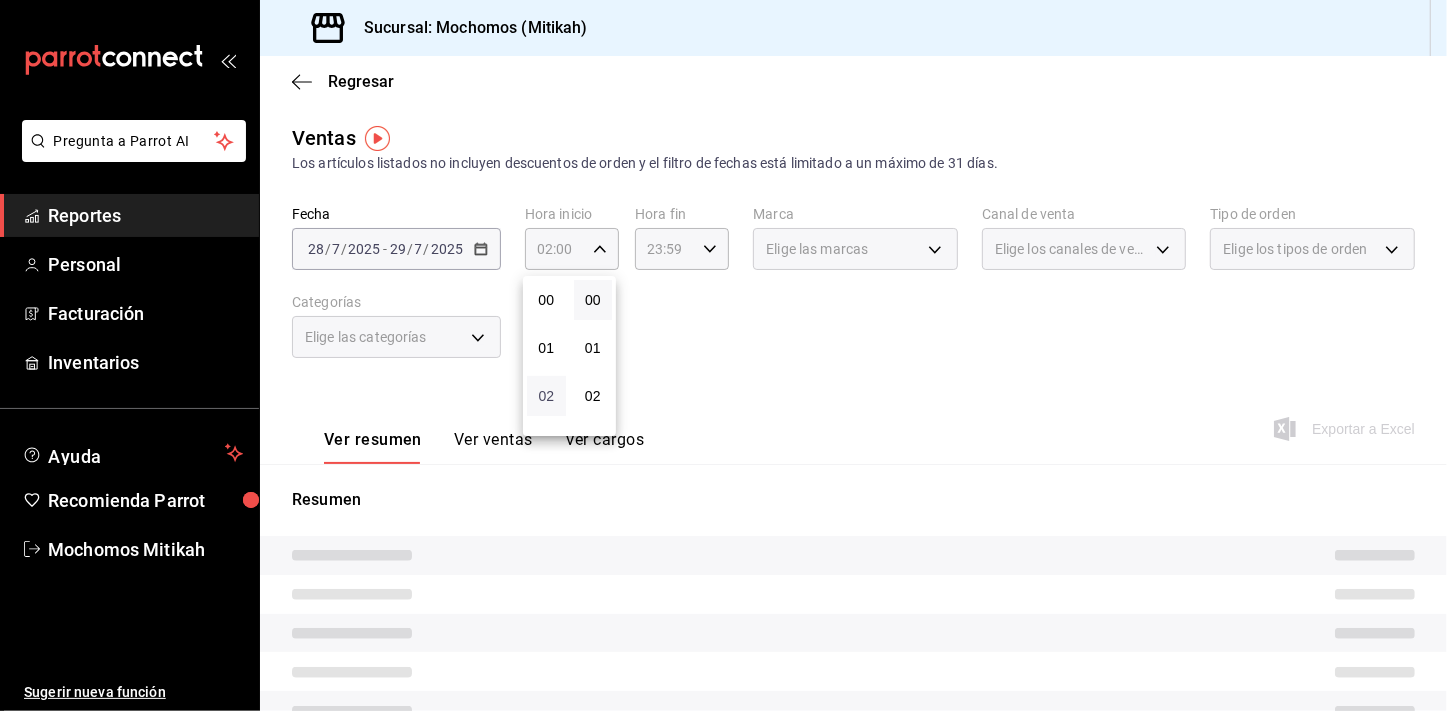 type 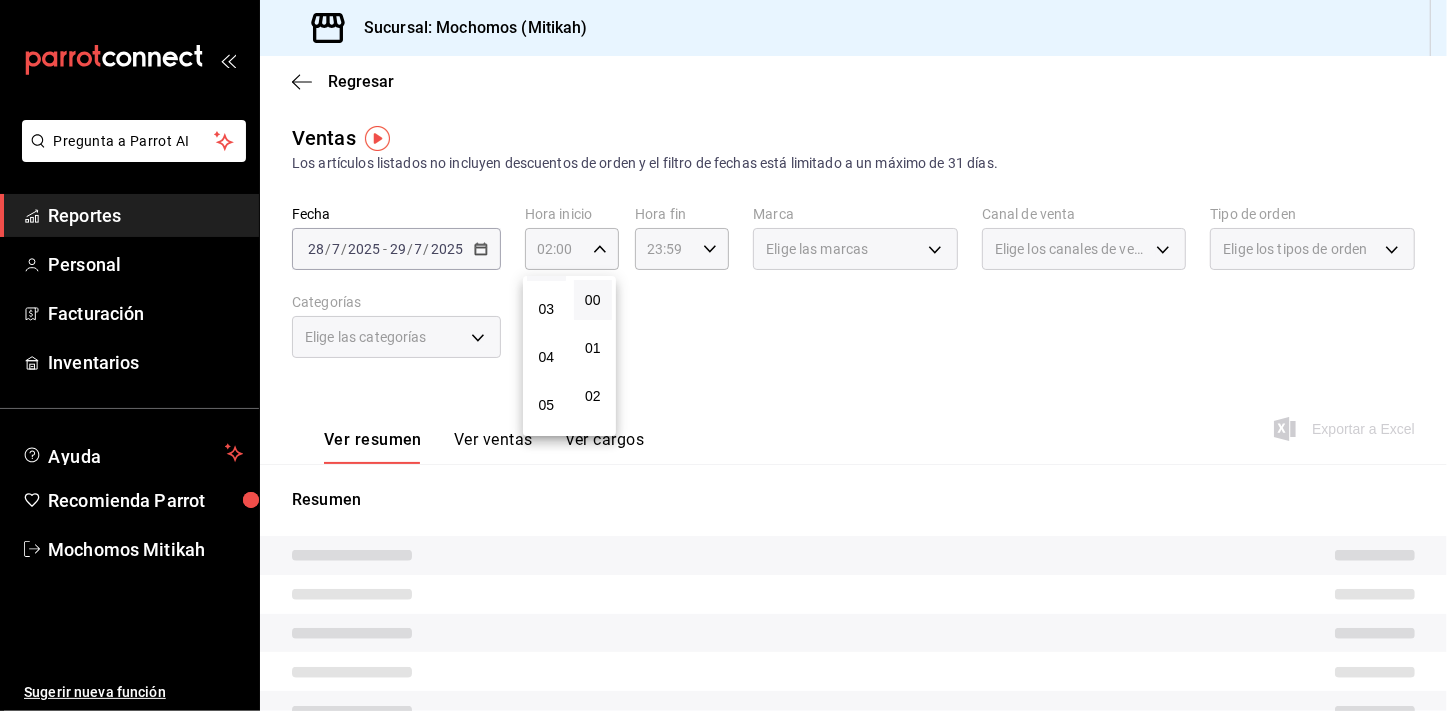 scroll, scrollTop: 145, scrollLeft: 0, axis: vertical 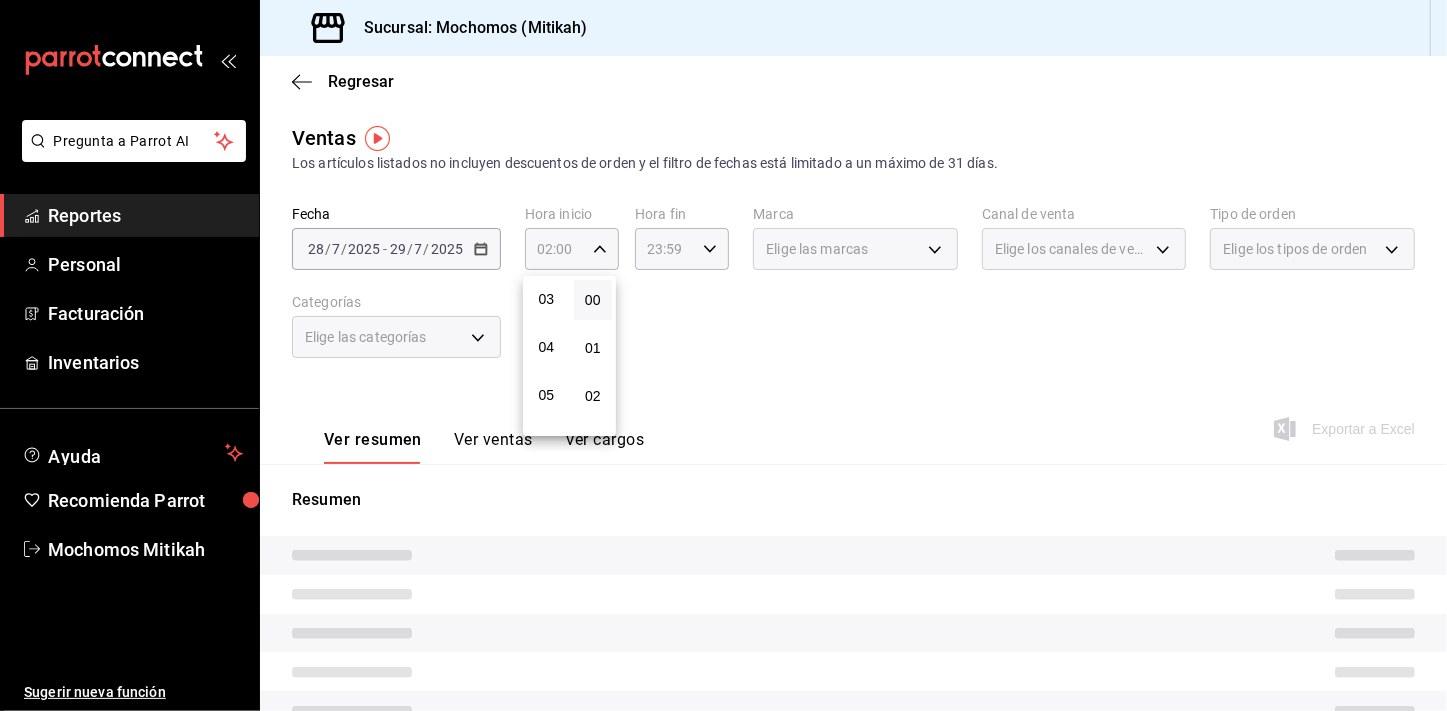 click on "05" at bounding box center (546, 395) 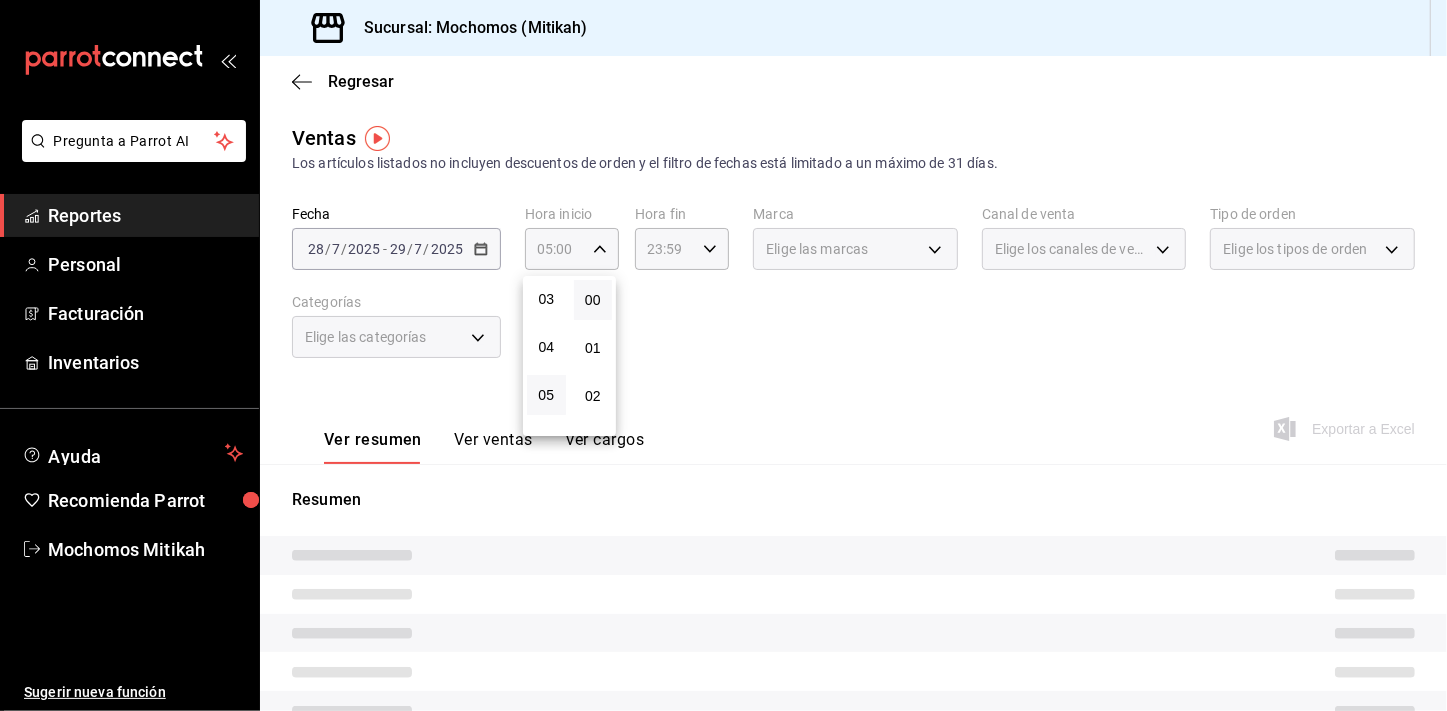 click at bounding box center [723, 355] 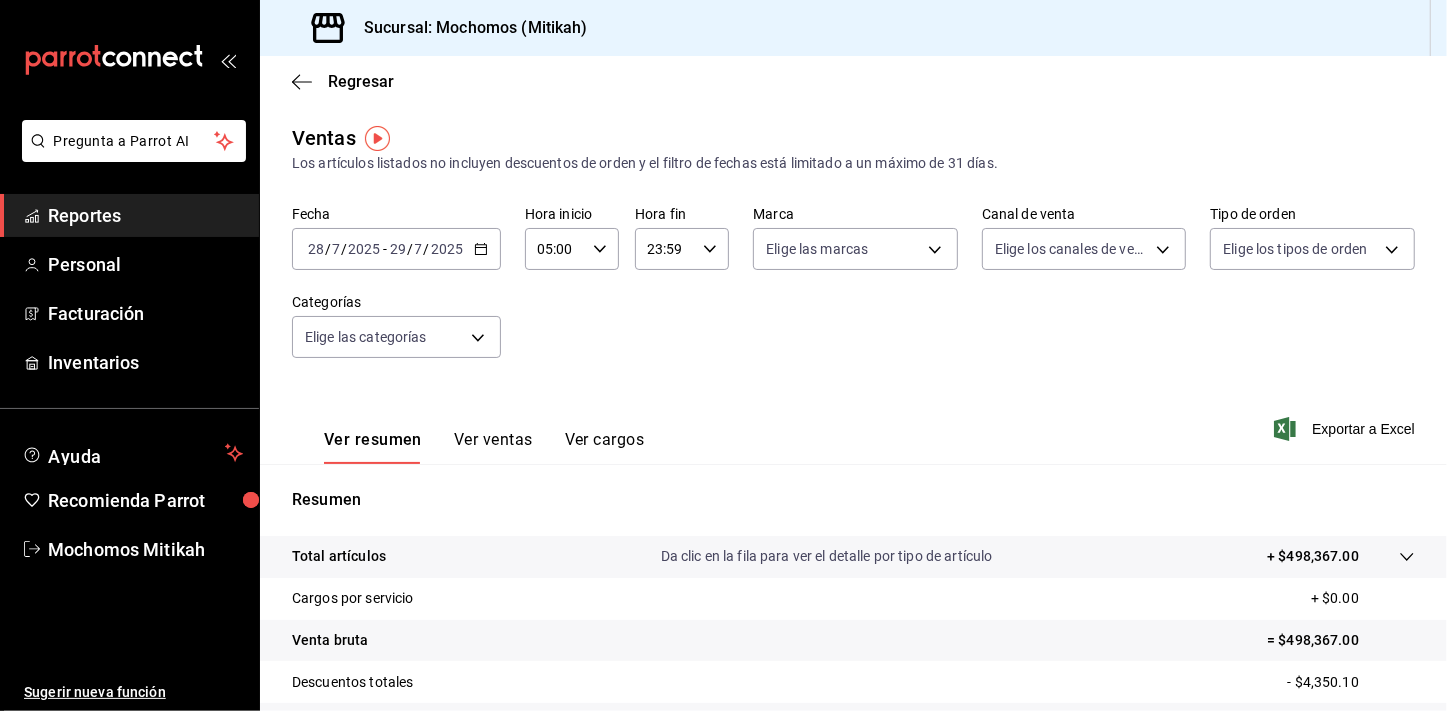 click on "Hora fin 23:59 Hora fin" at bounding box center (682, 238) 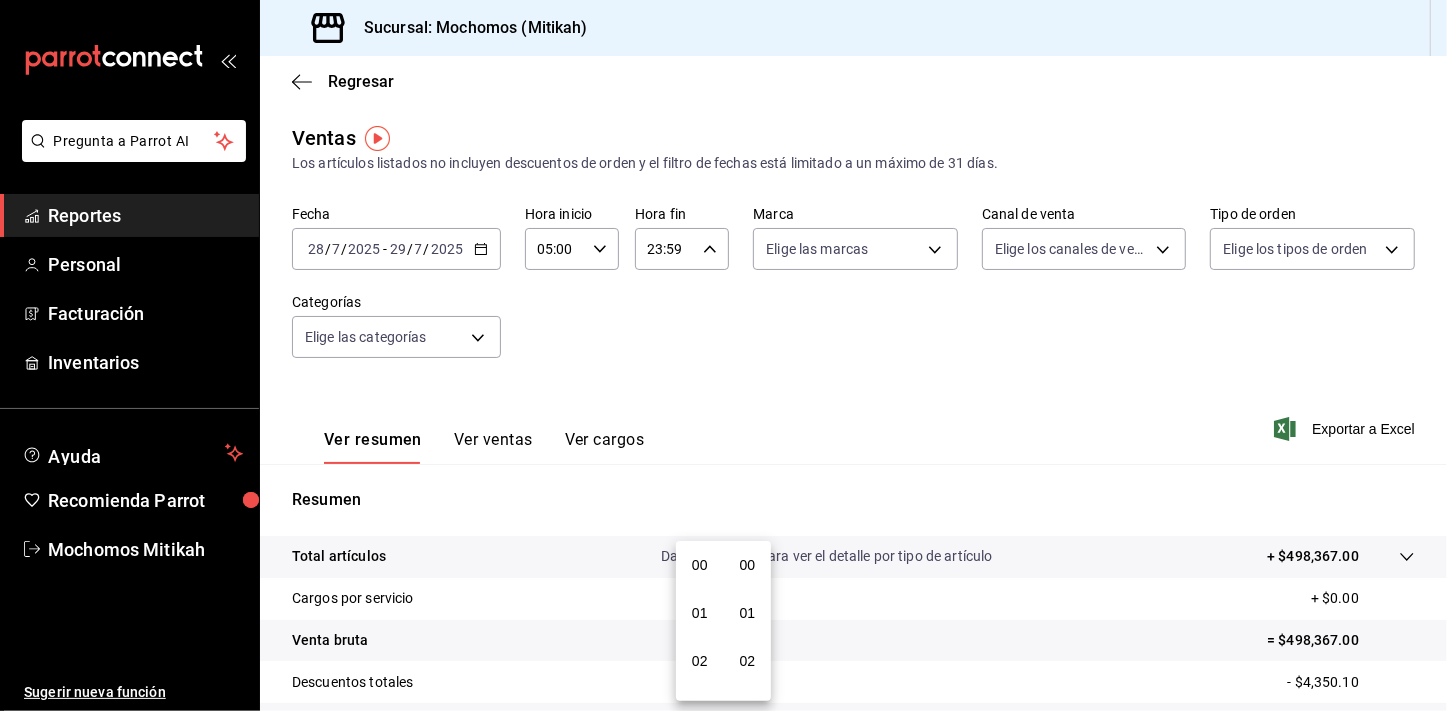 scroll, scrollTop: 1000, scrollLeft: 0, axis: vertical 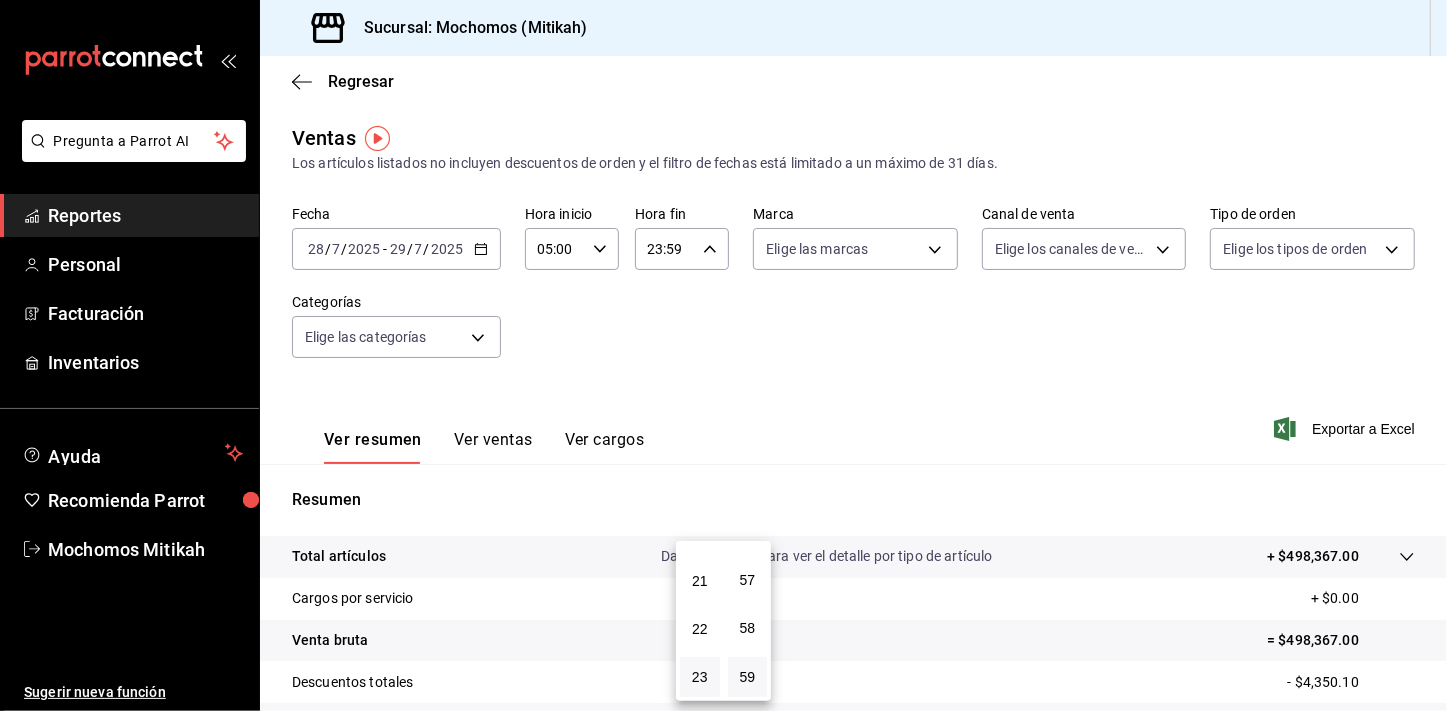 click at bounding box center [723, 355] 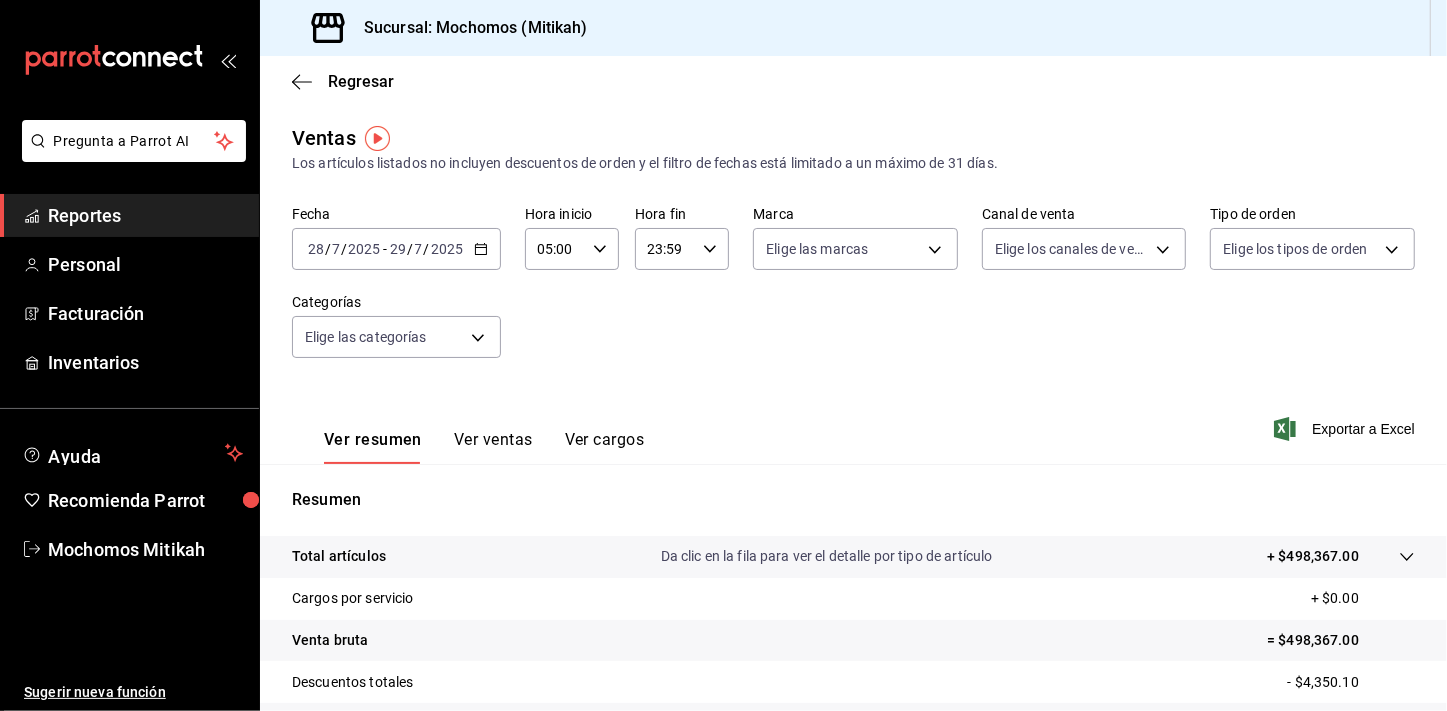 click 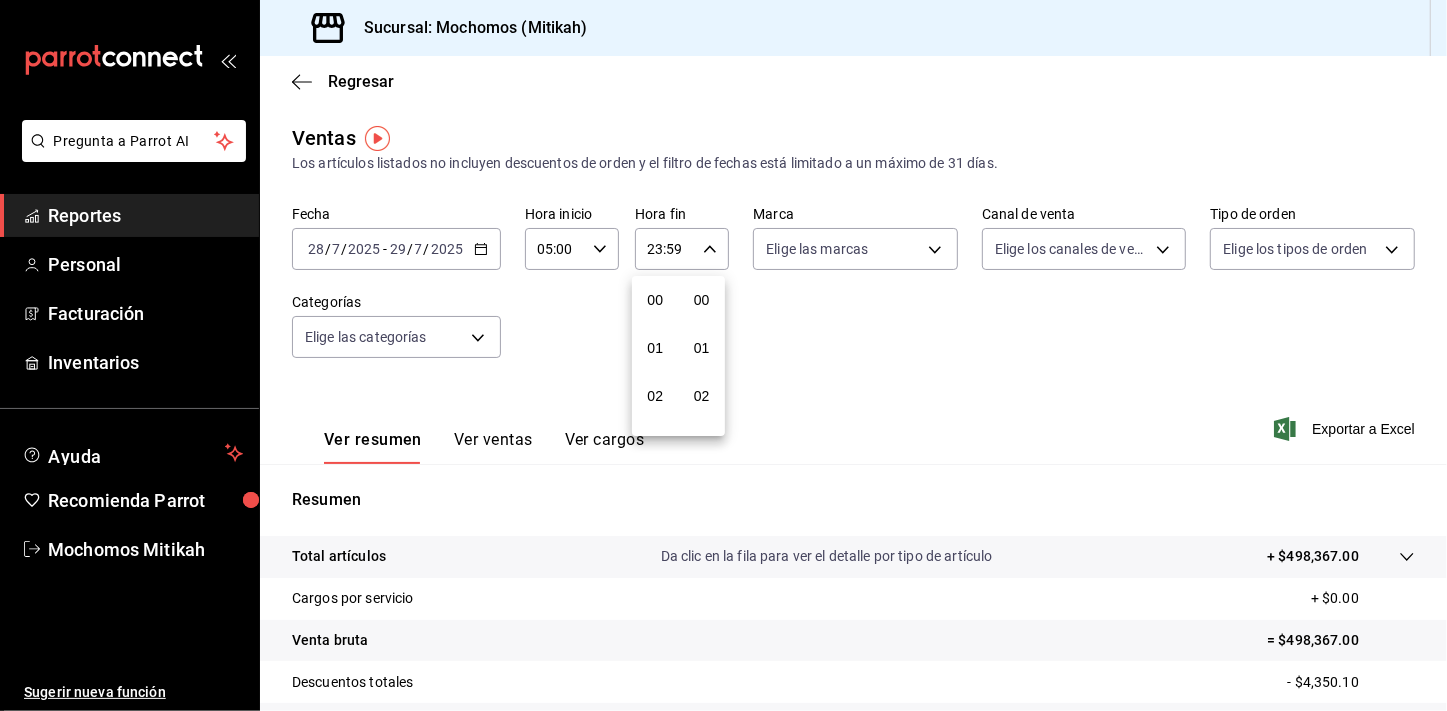 scroll, scrollTop: 1000, scrollLeft: 0, axis: vertical 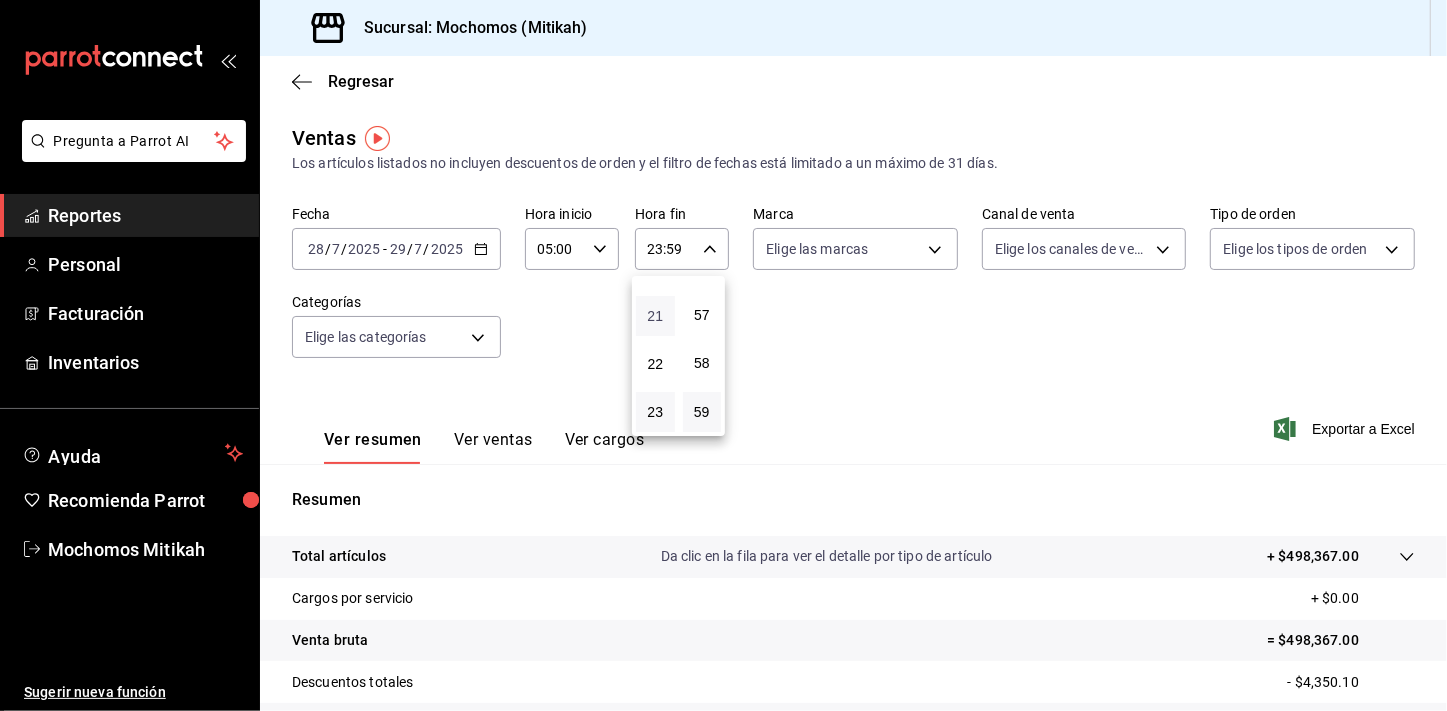 click on "21" at bounding box center [655, 316] 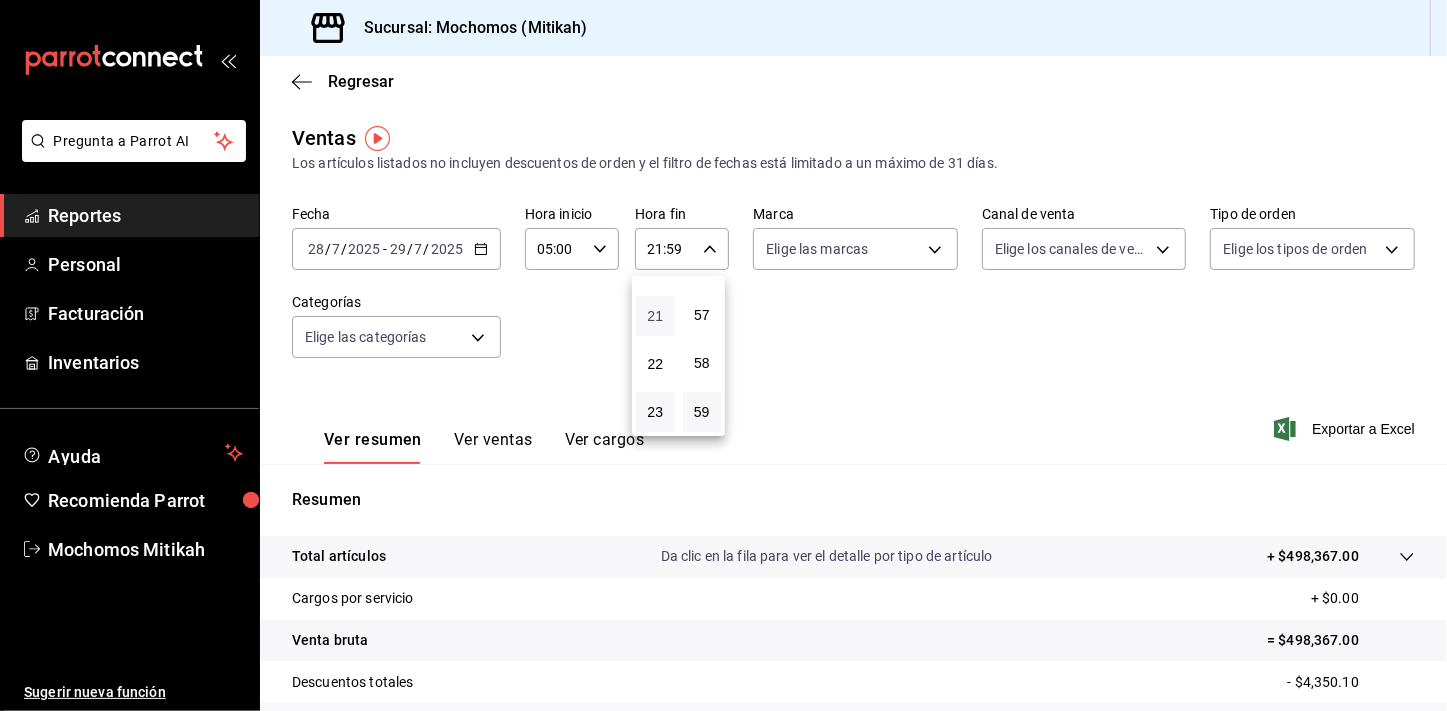 type 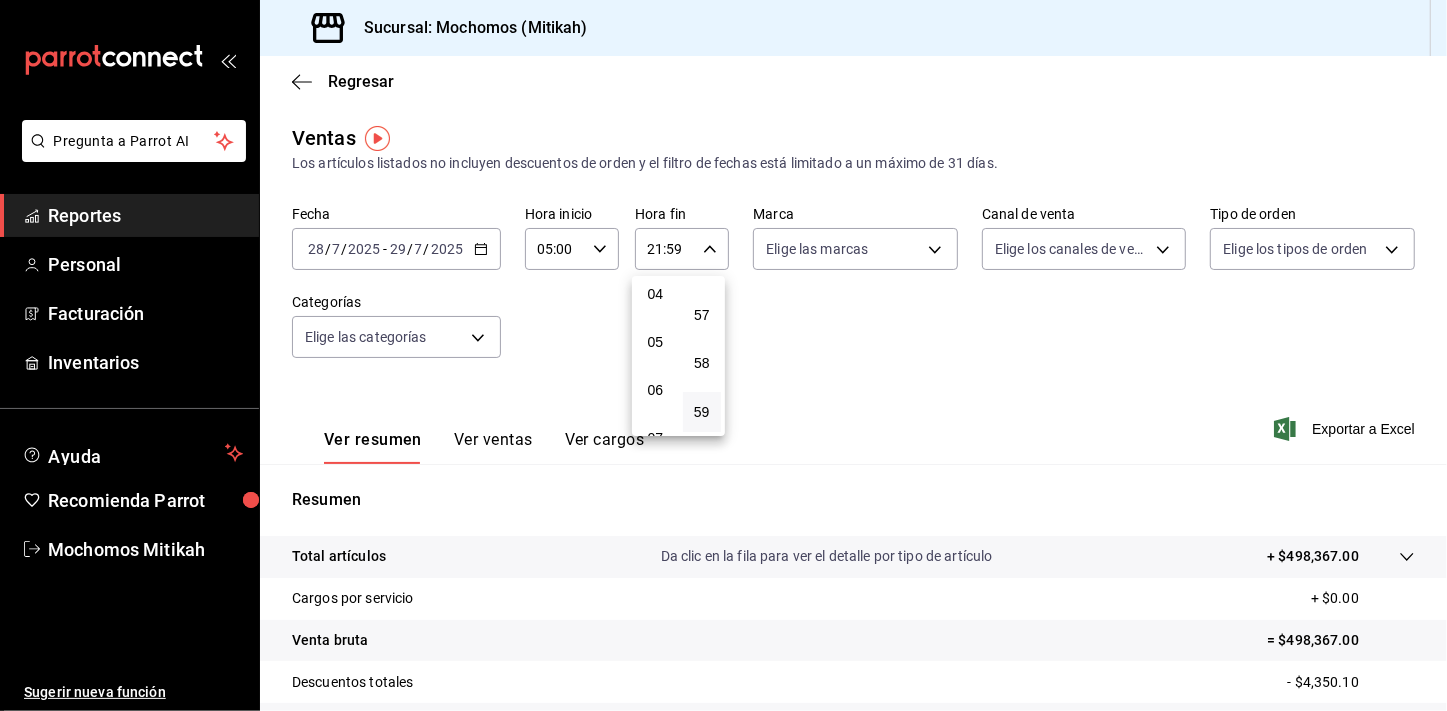 scroll, scrollTop: 200, scrollLeft: 0, axis: vertical 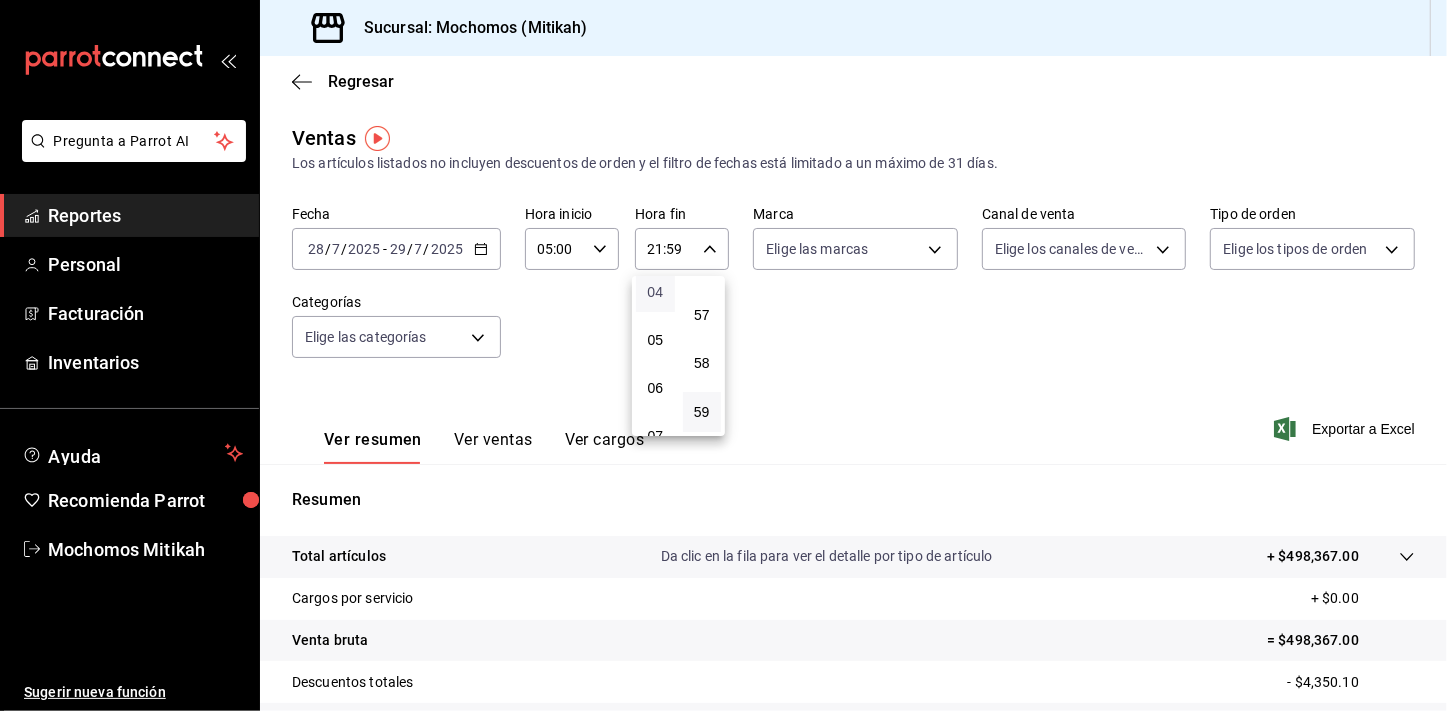 click on "04" at bounding box center (655, 292) 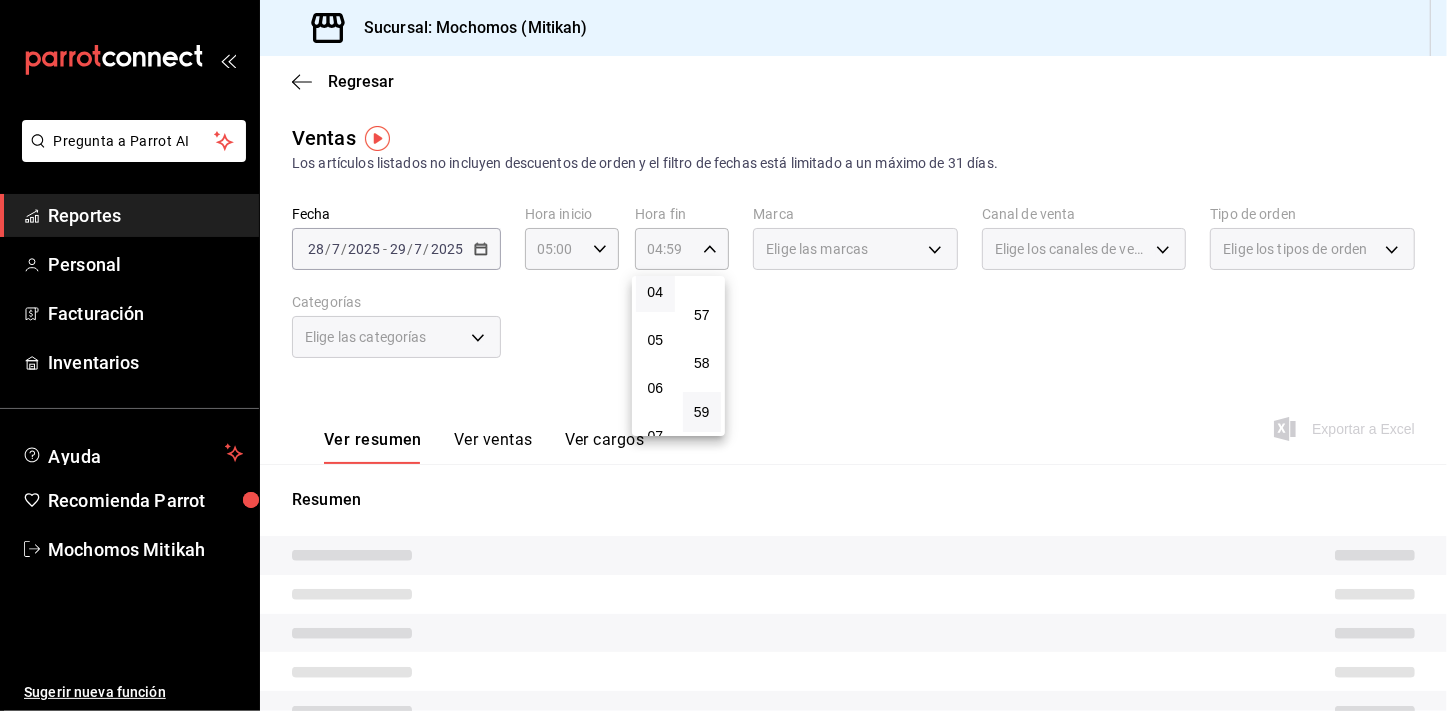 click at bounding box center [723, 355] 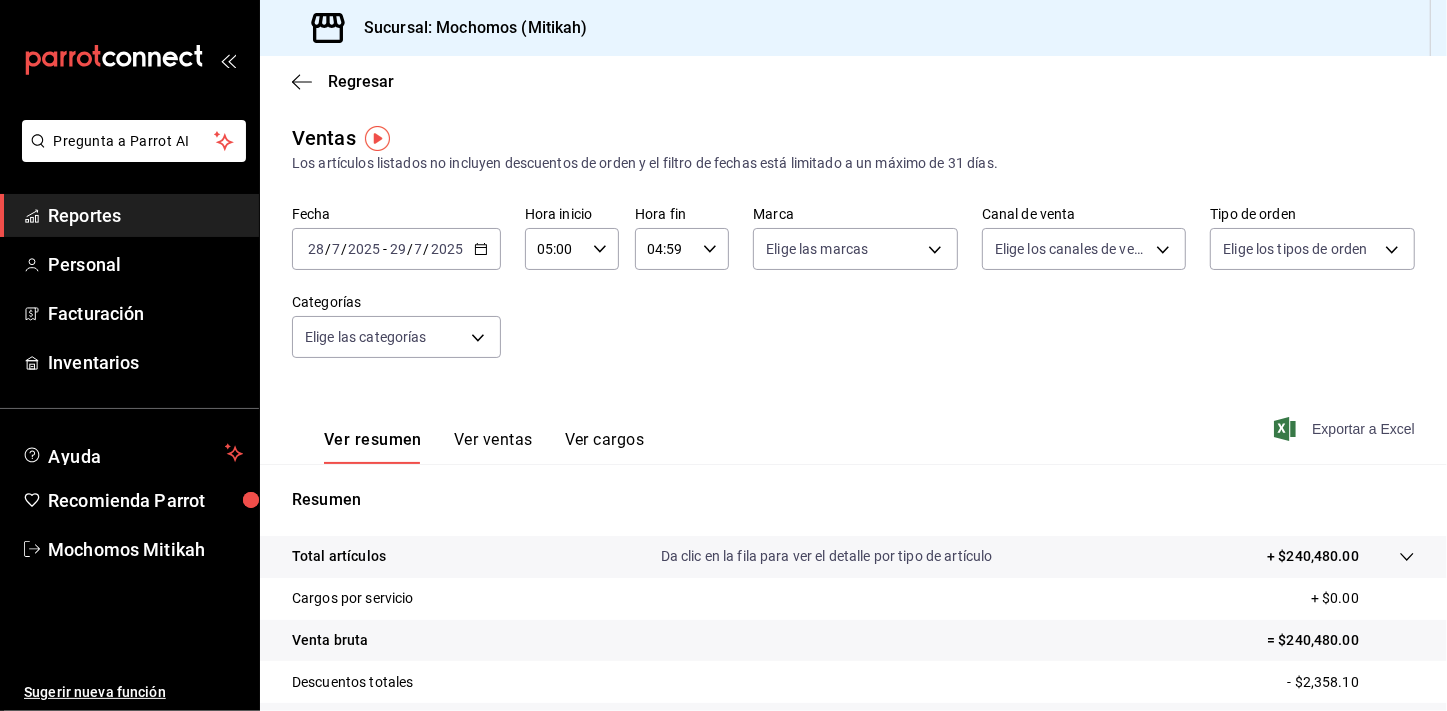 click on "Exportar a Excel" at bounding box center (1346, 429) 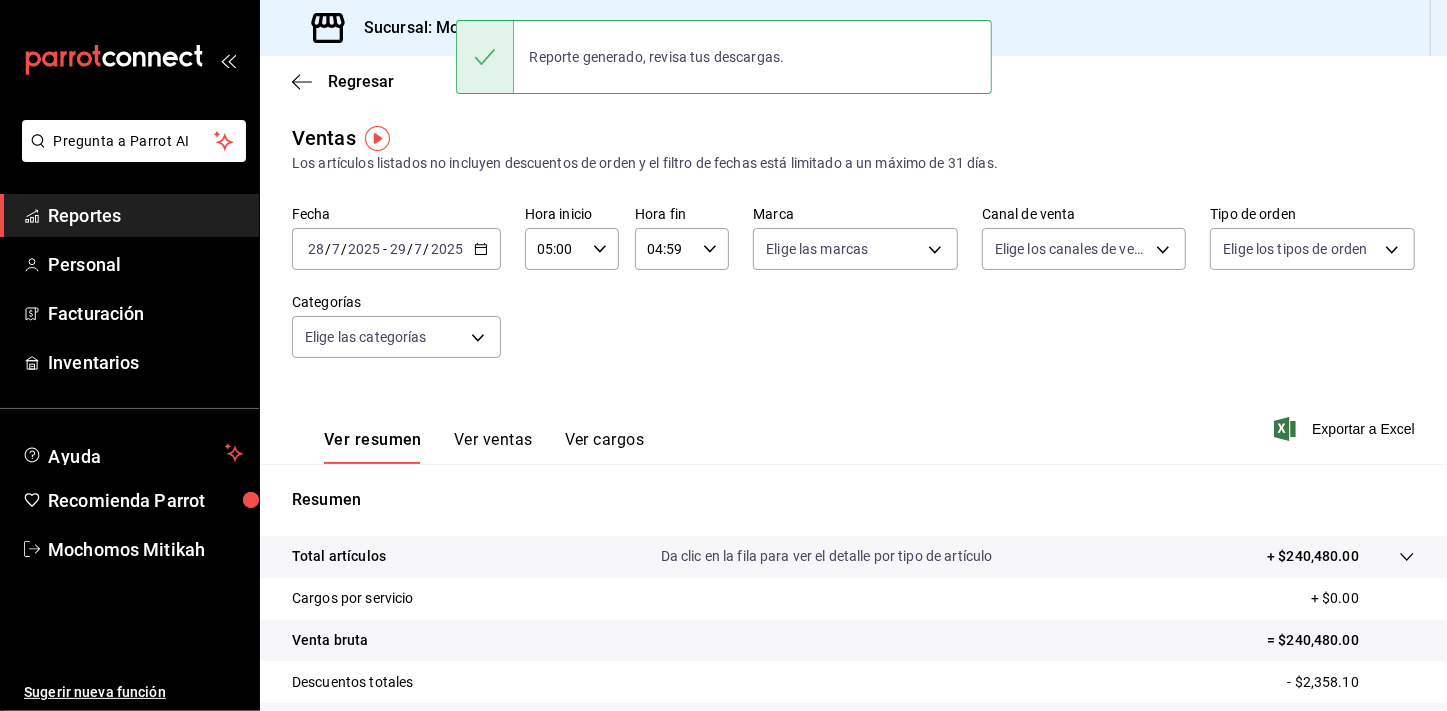 click on "Ver resumen Ver ventas Ver cargos Exportar a Excel" at bounding box center (853, 423) 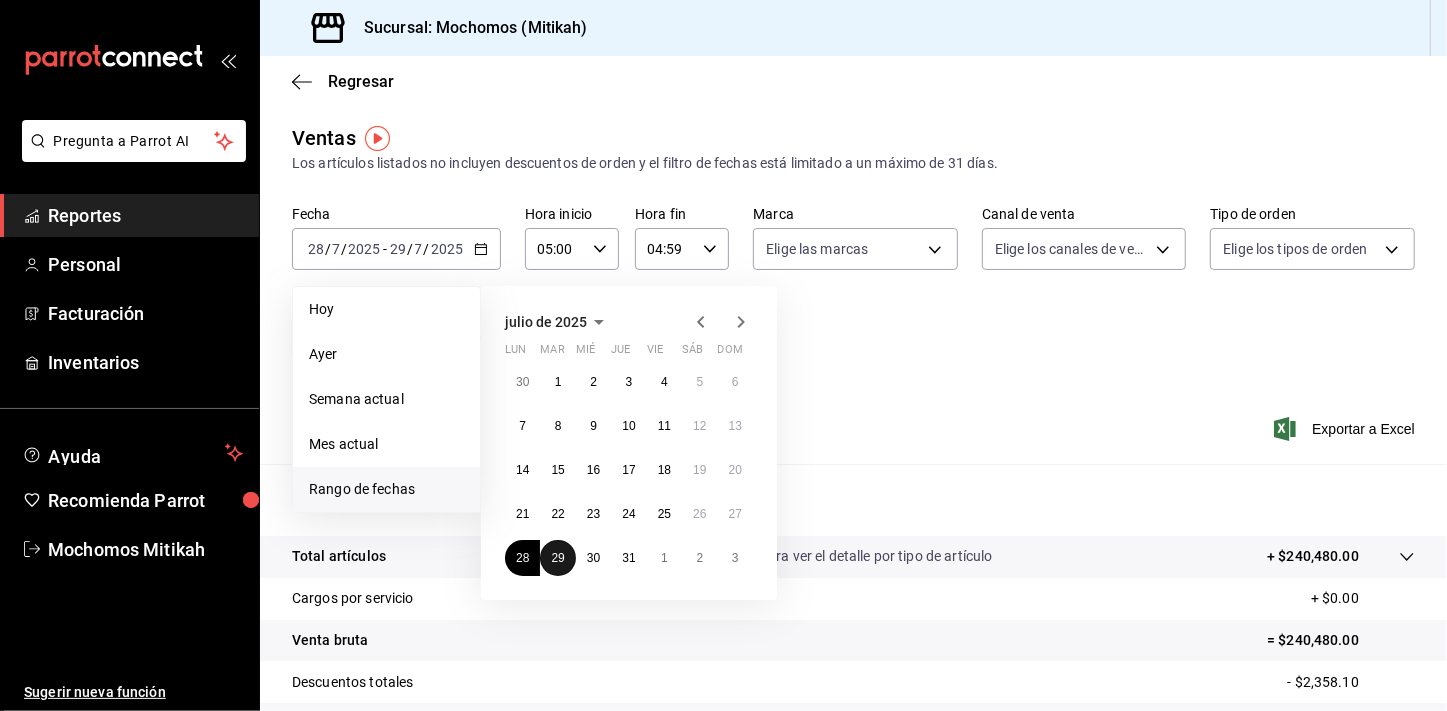 click on "29" at bounding box center [557, 558] 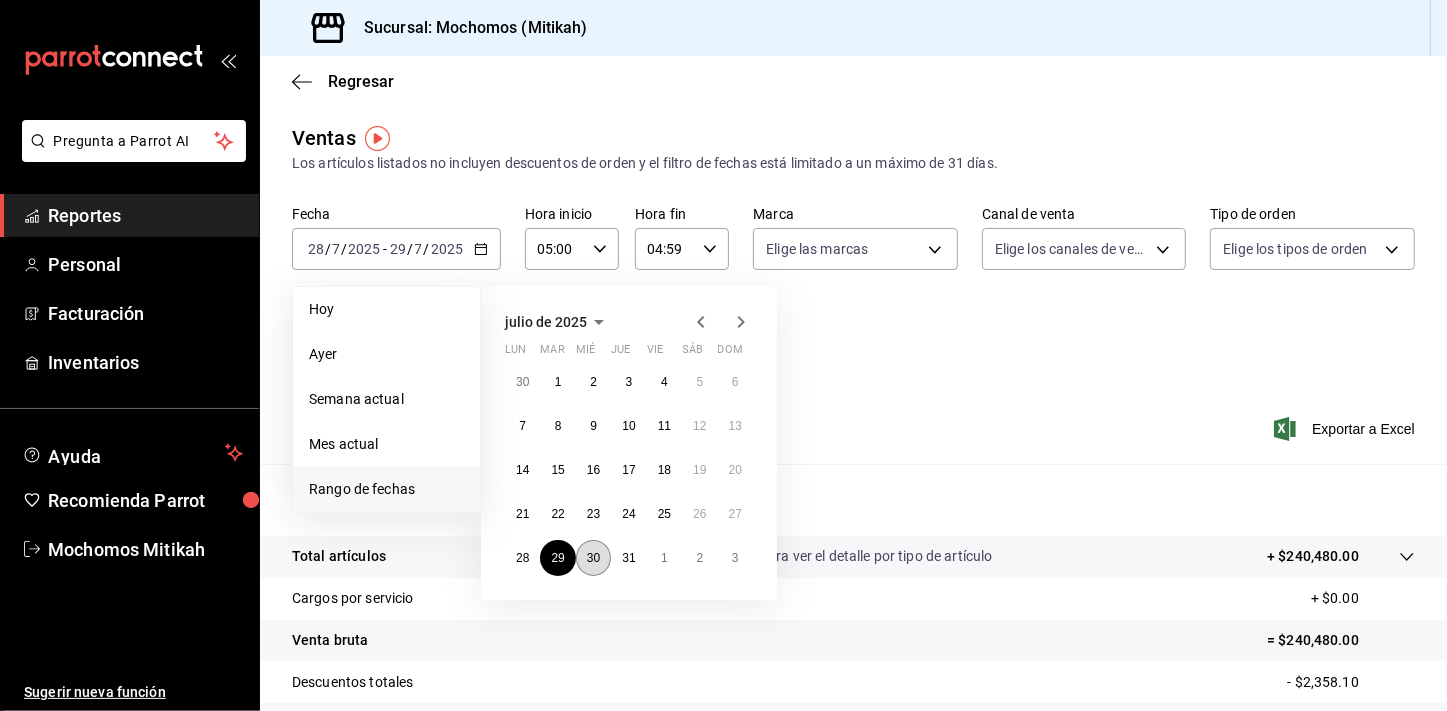 click on "30" at bounding box center (593, 558) 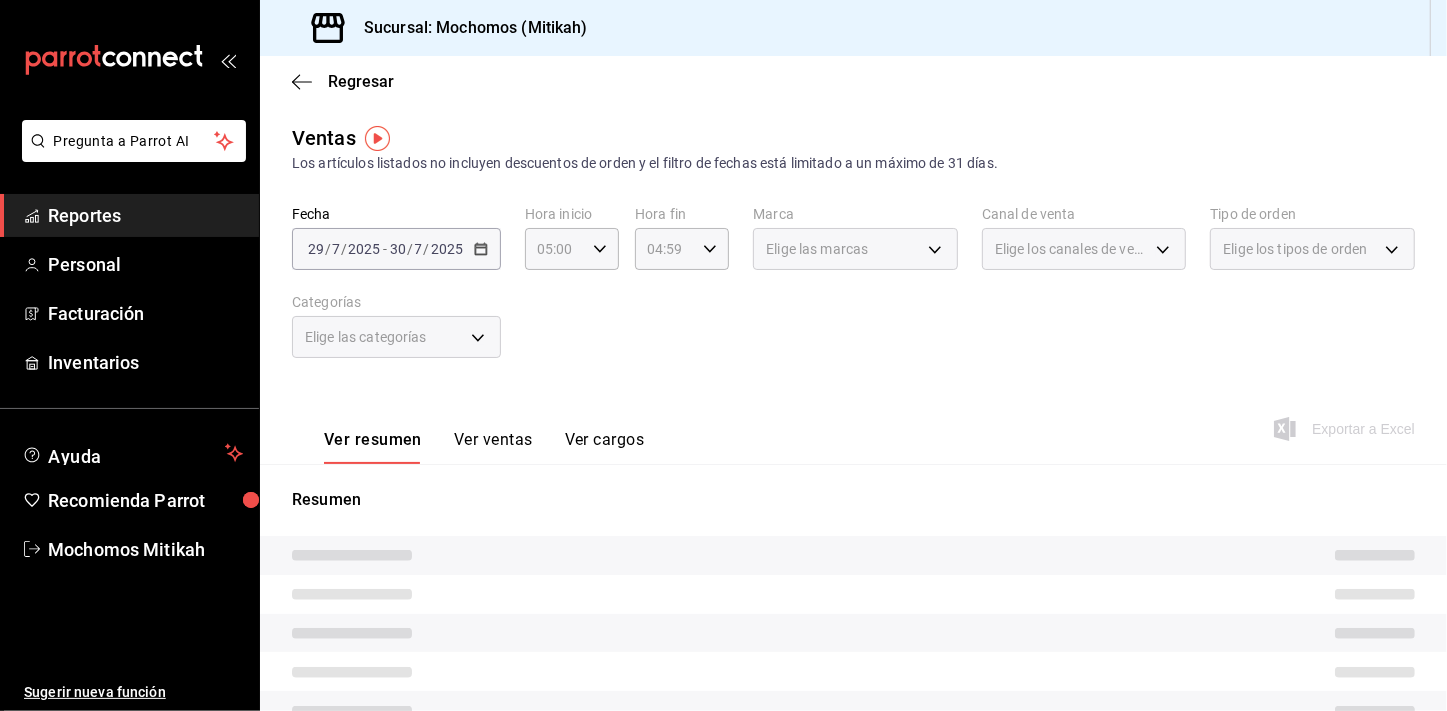 click on "Ver resumen Ver ventas Ver cargos Exportar a Excel" at bounding box center [853, 423] 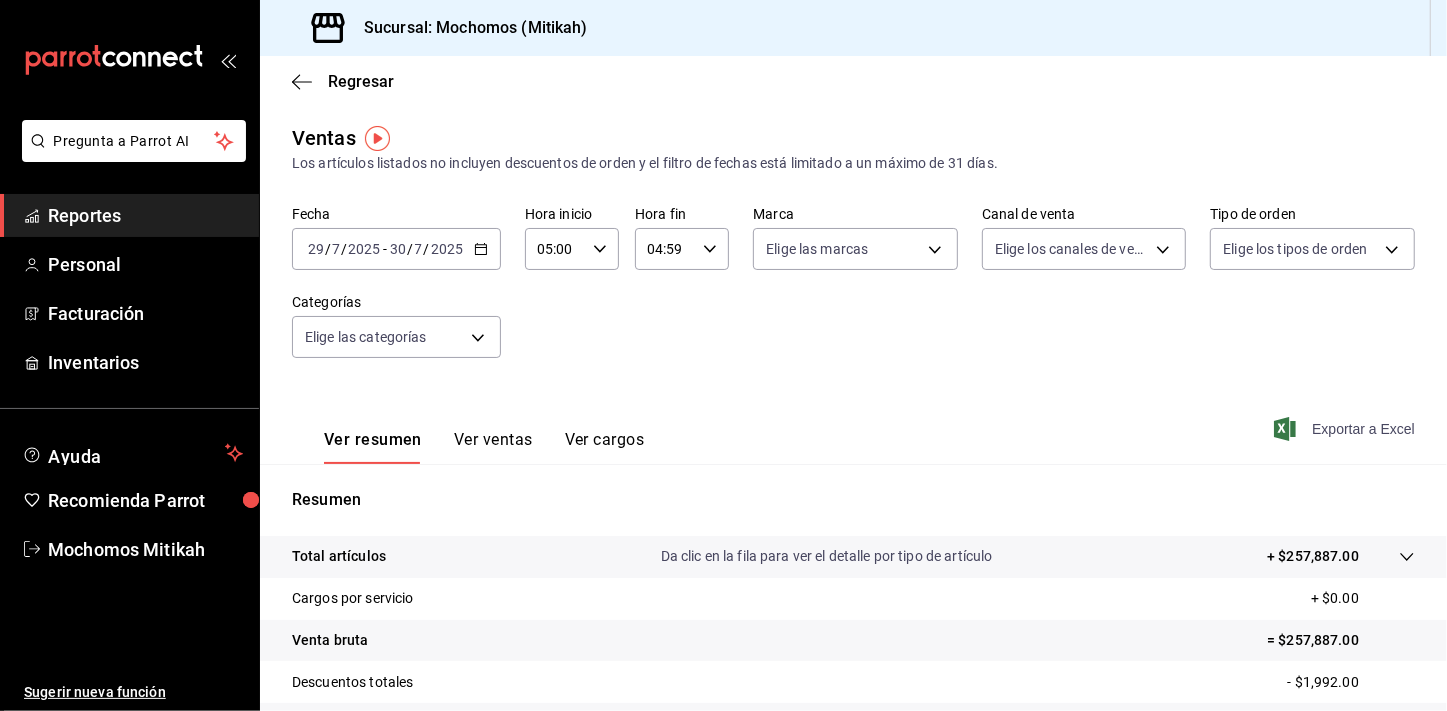 click on "Exportar a Excel" at bounding box center [1346, 429] 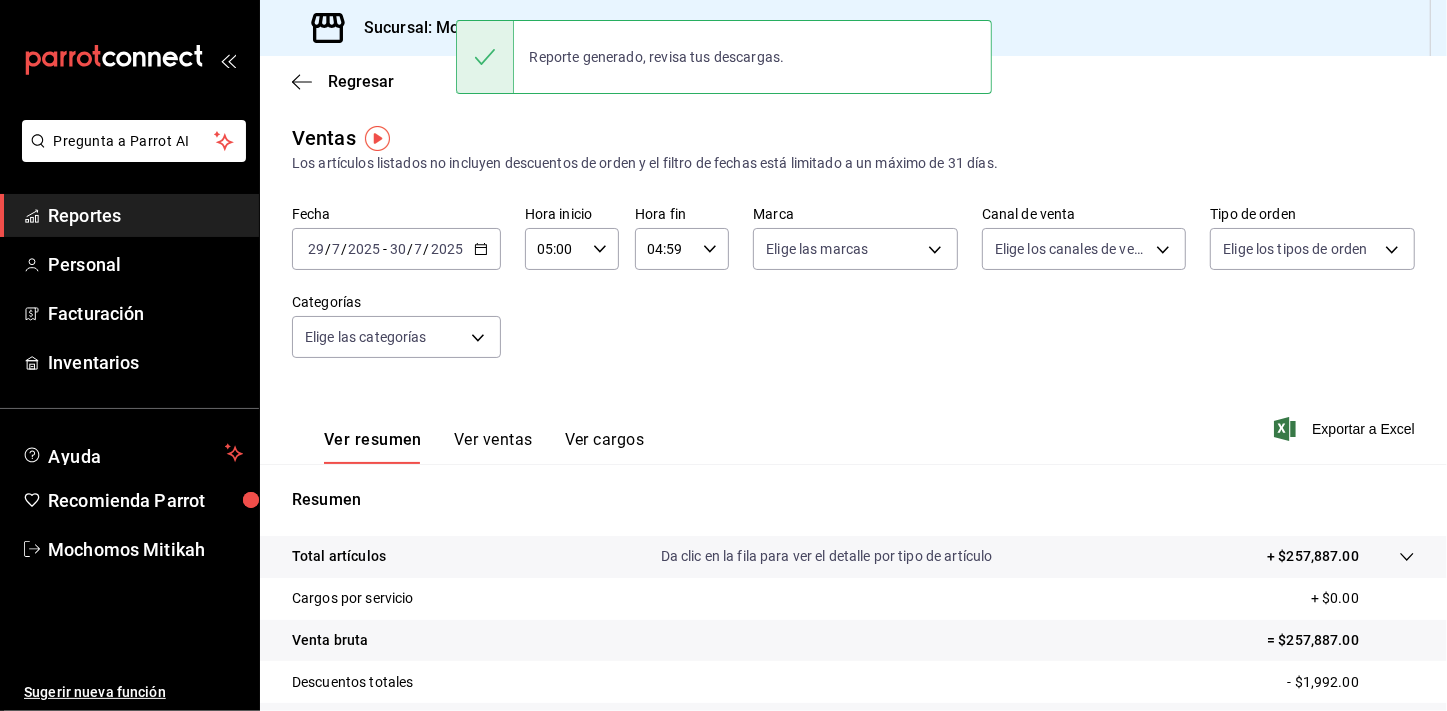 click on "Fecha [DATE] [DATE] - [DATE] [DATE] Hora inicio 05:00 Hora inicio Hora fin 04:59 Hora fin Marca Elige las marcas Canal de venta Elige los canales de venta Tipo de orden Elige los tipos de orden Categorías Elige las categorías" at bounding box center [853, 294] 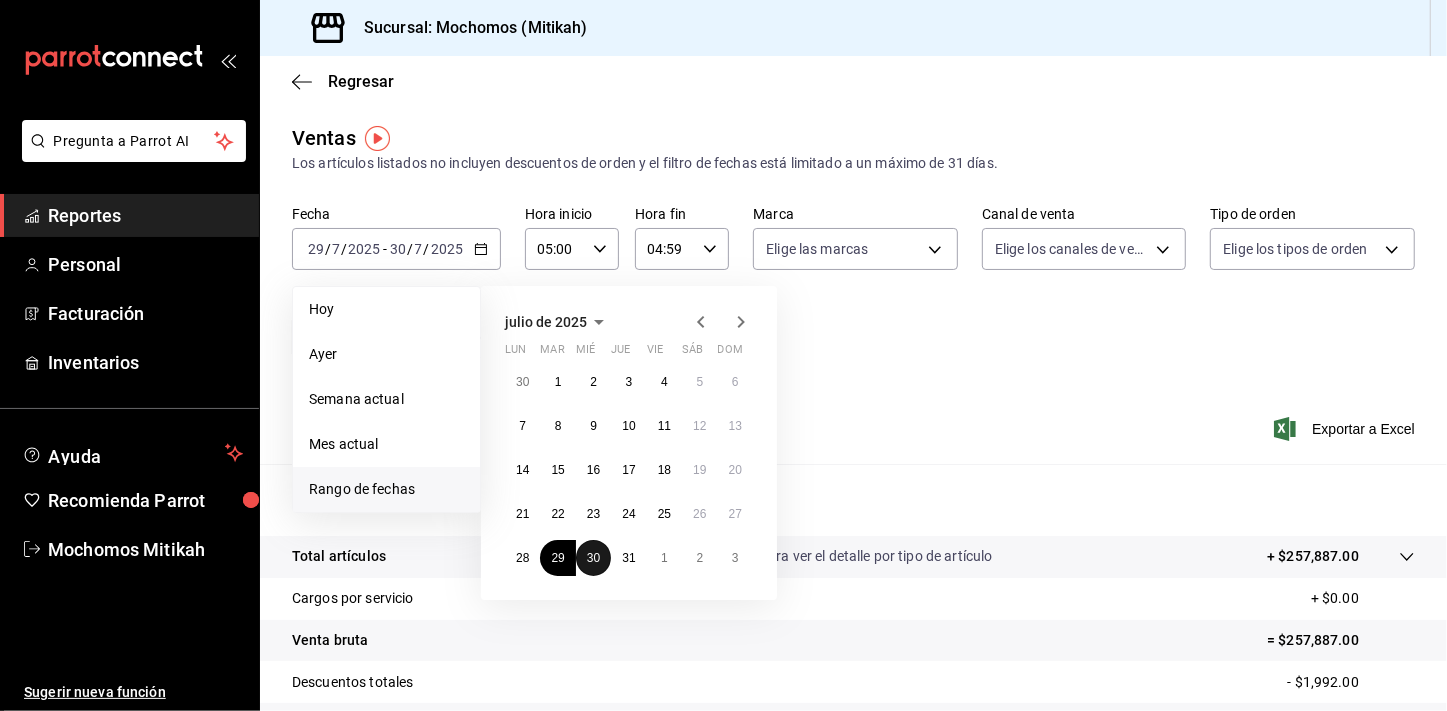 click on "30" at bounding box center [593, 558] 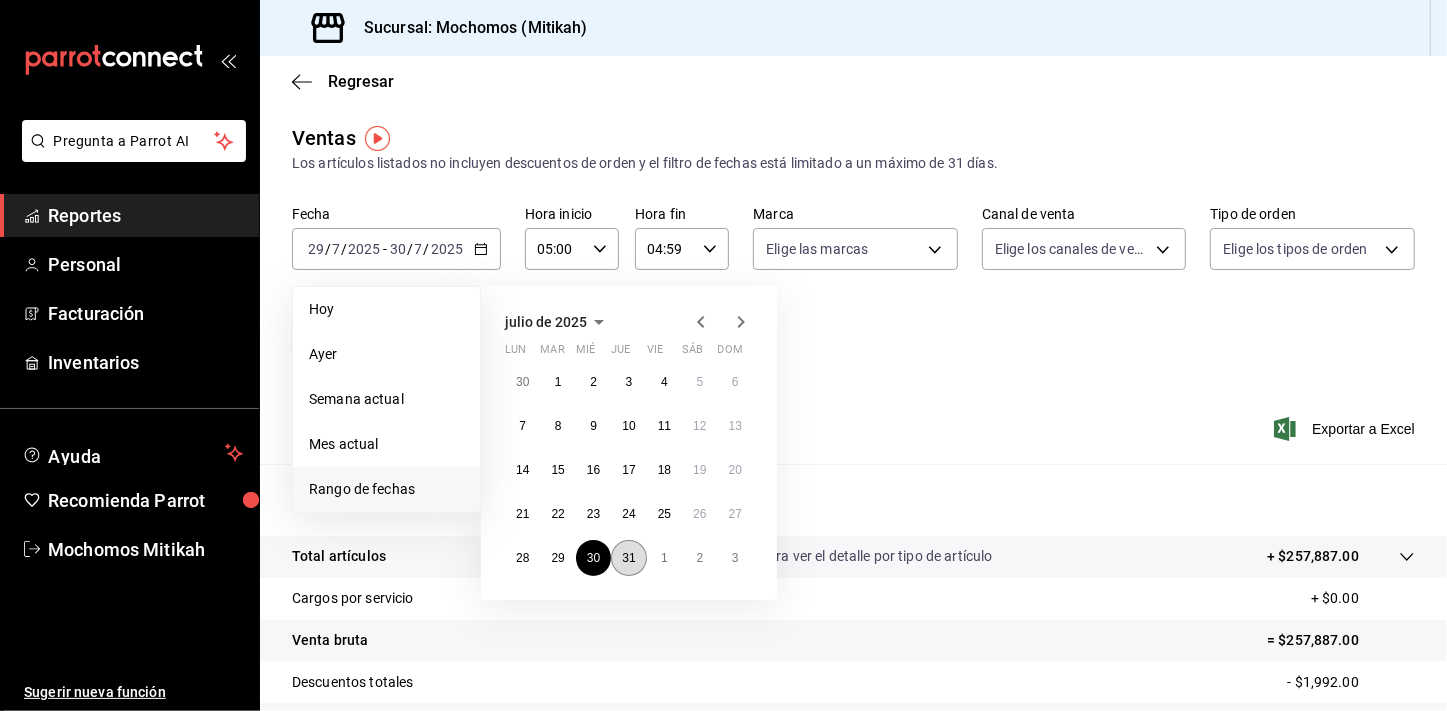 click on "31" at bounding box center [628, 558] 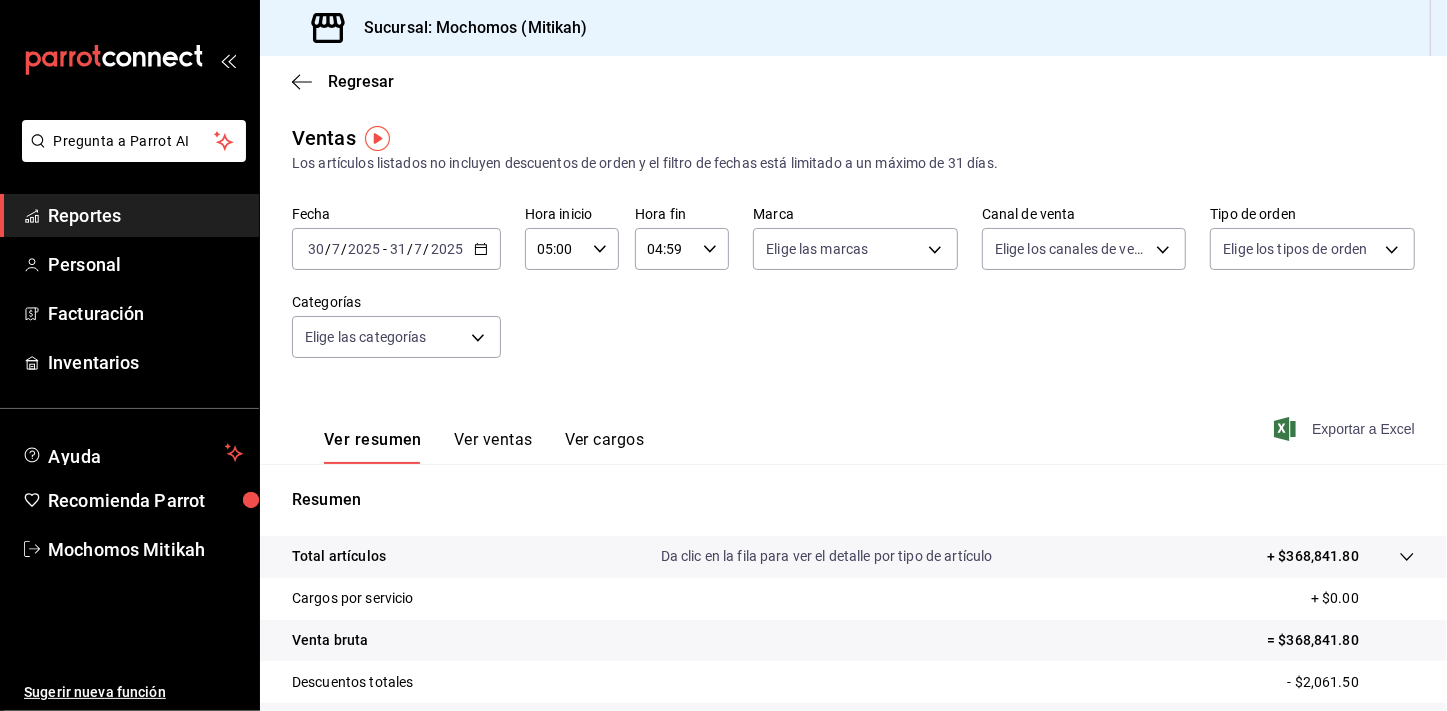click on "Exportar a Excel" at bounding box center (1346, 429) 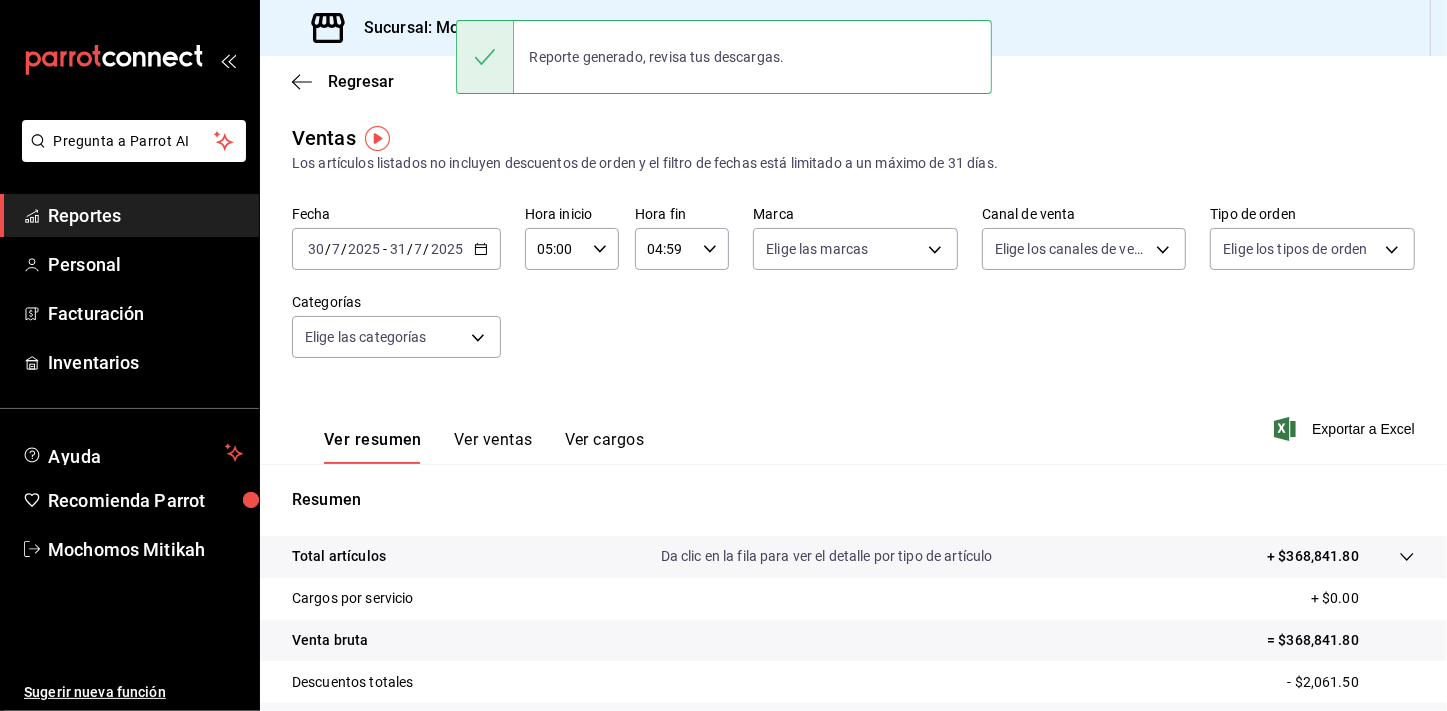 click 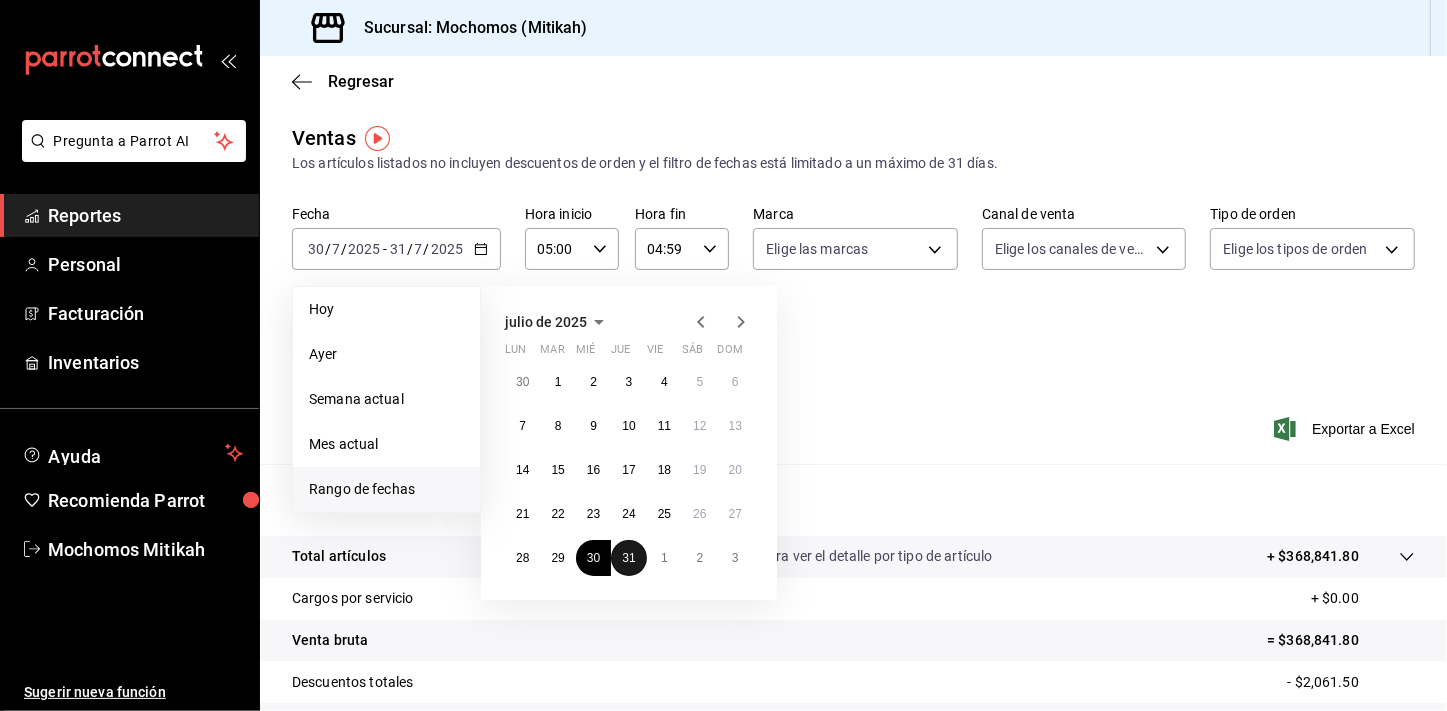 click on "31" at bounding box center (628, 558) 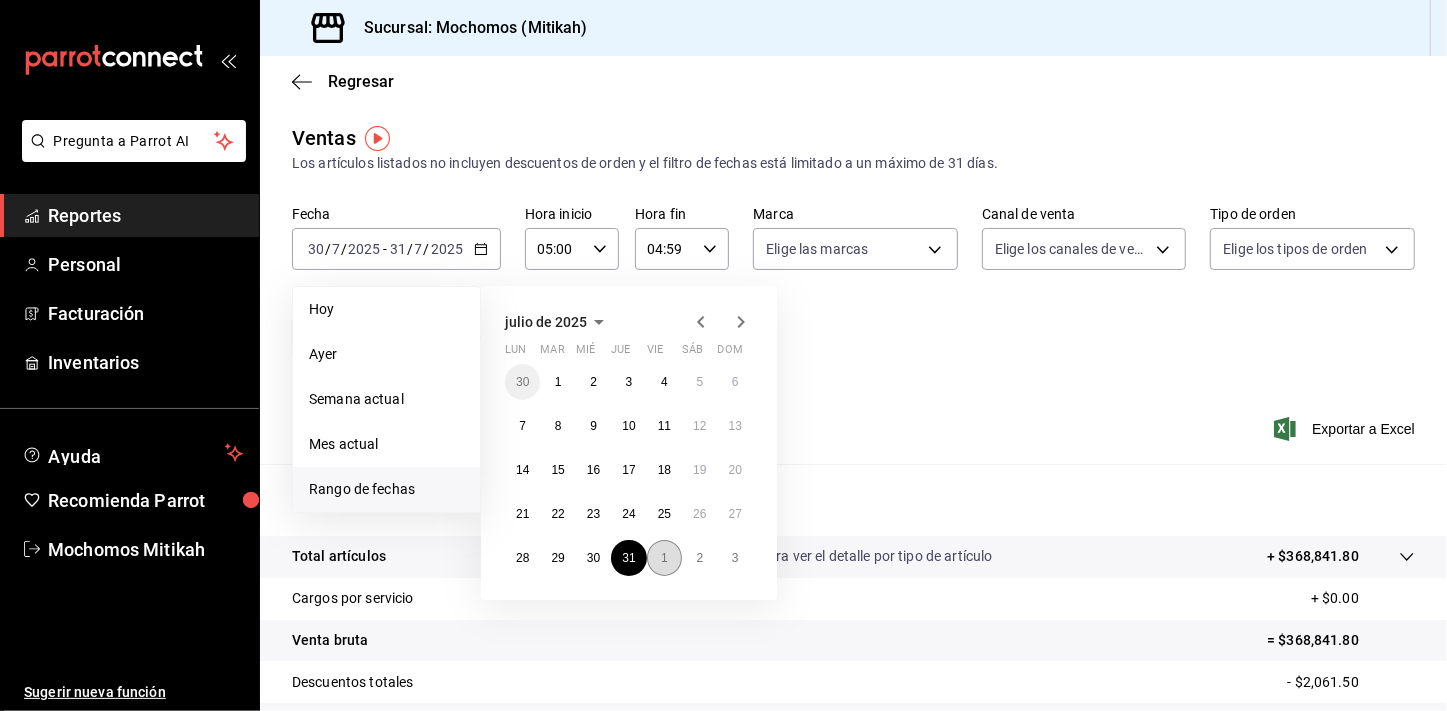 click on "1" at bounding box center (664, 558) 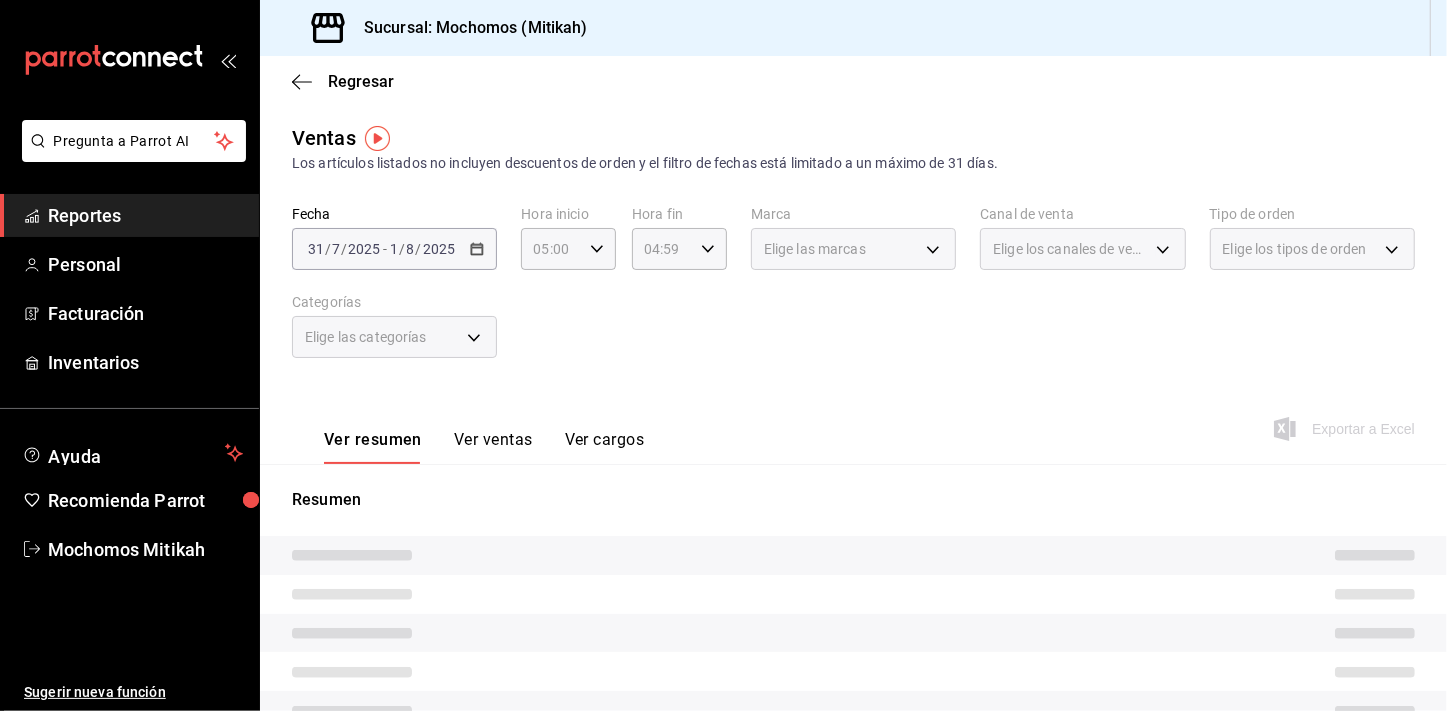 drag, startPoint x: 778, startPoint y: 388, endPoint x: 790, endPoint y: 388, distance: 12 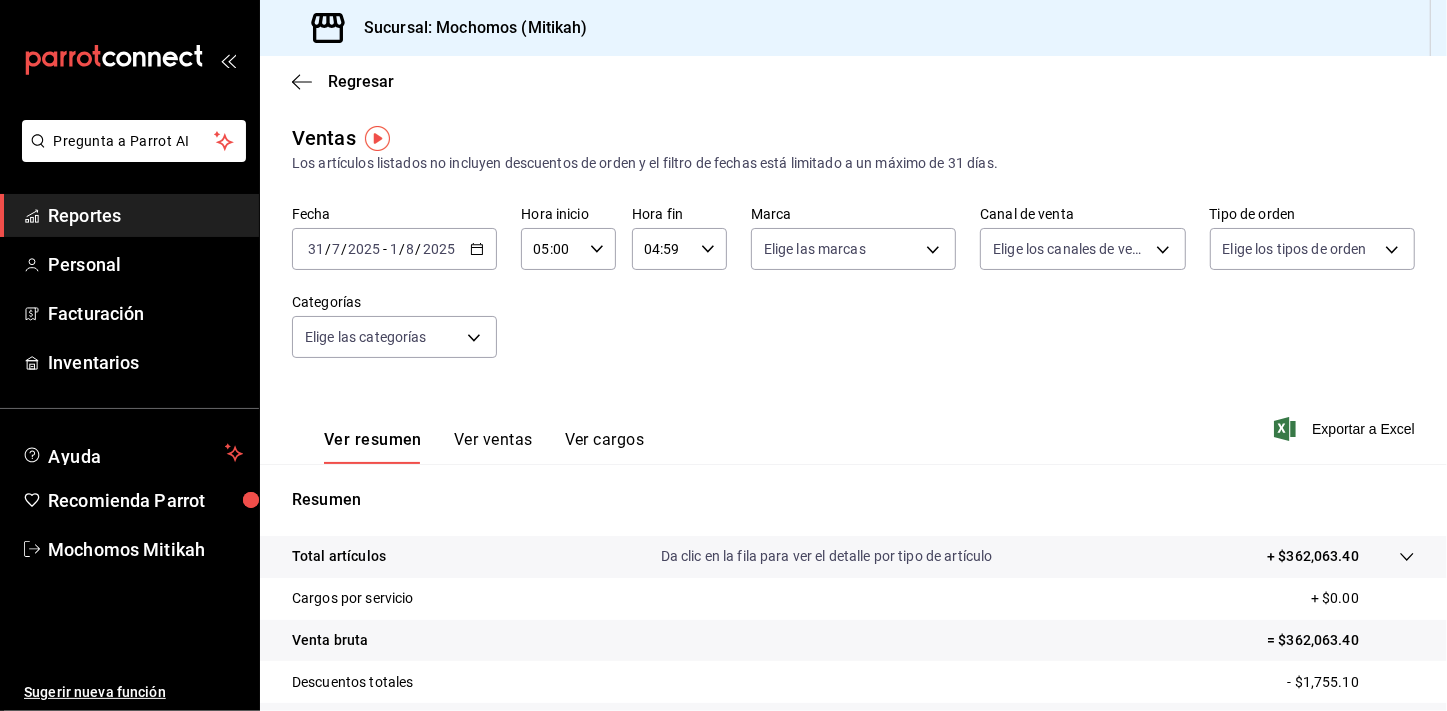 click on "Exportar a Excel" at bounding box center [1346, 429] 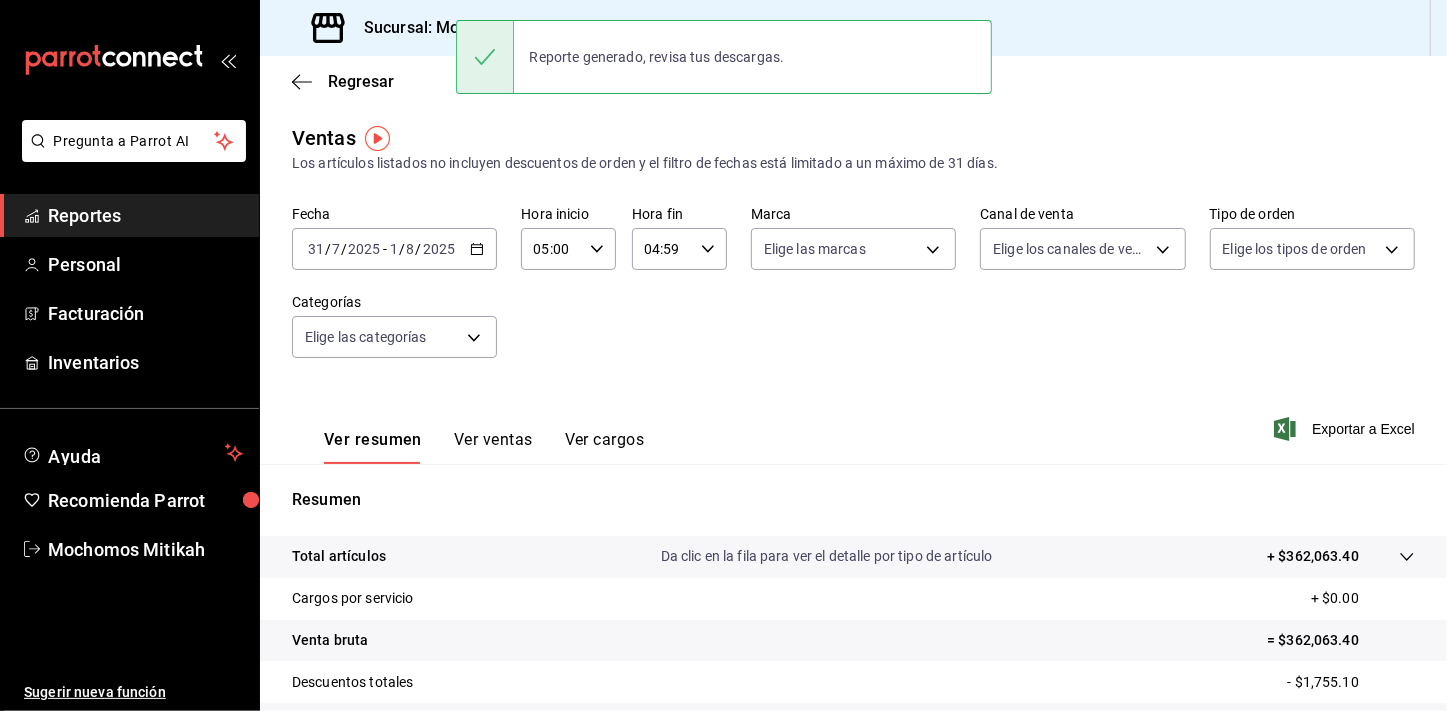 click on "Ver resumen Ver ventas Ver cargos Exportar a Excel" at bounding box center [853, 423] 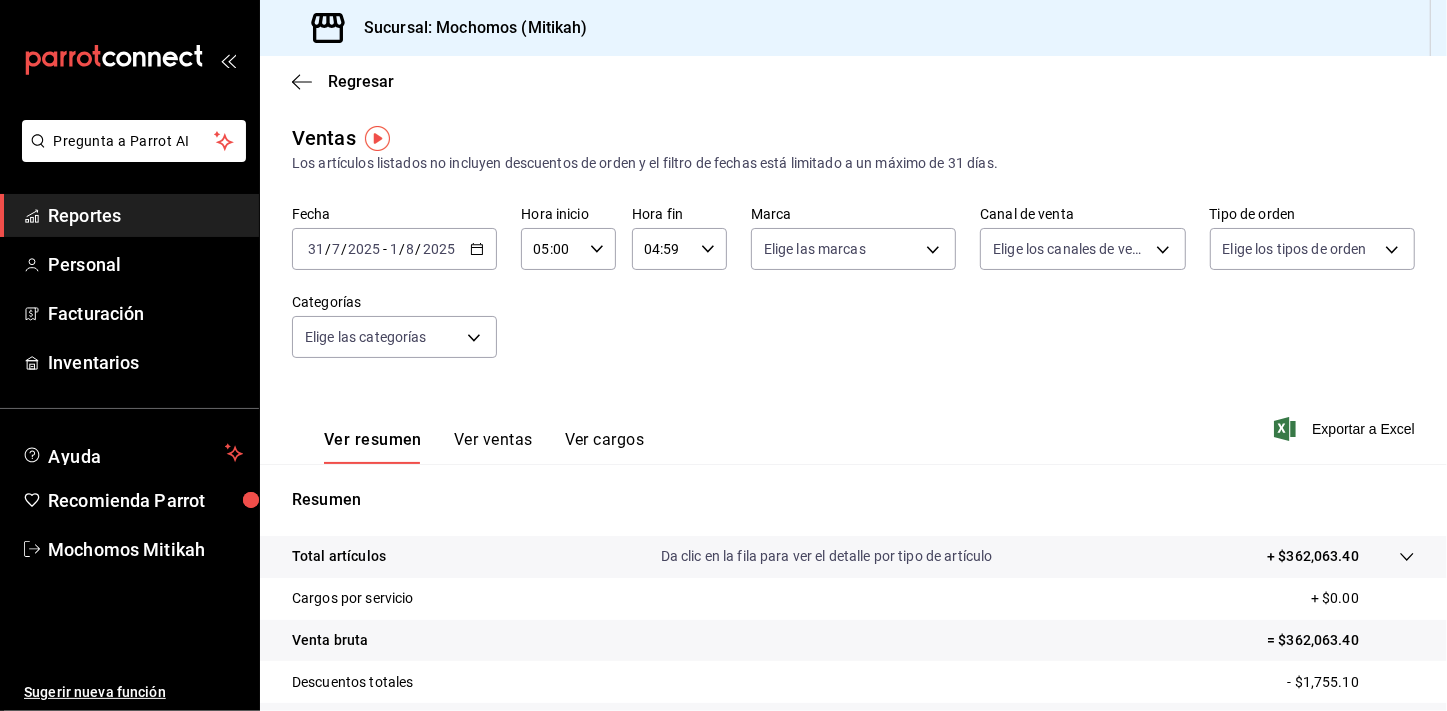 click on "Fecha [DATE] [DATE] - [DATE] [DATE] Hora inicio 05:00 Hora inicio Hora fin 04:59 Hora fin Marca Elige las marcas Canal de venta Elige los canales de venta Tipo de orden Elige los tipos de orden Categorías Elige las categorías" at bounding box center [853, 294] 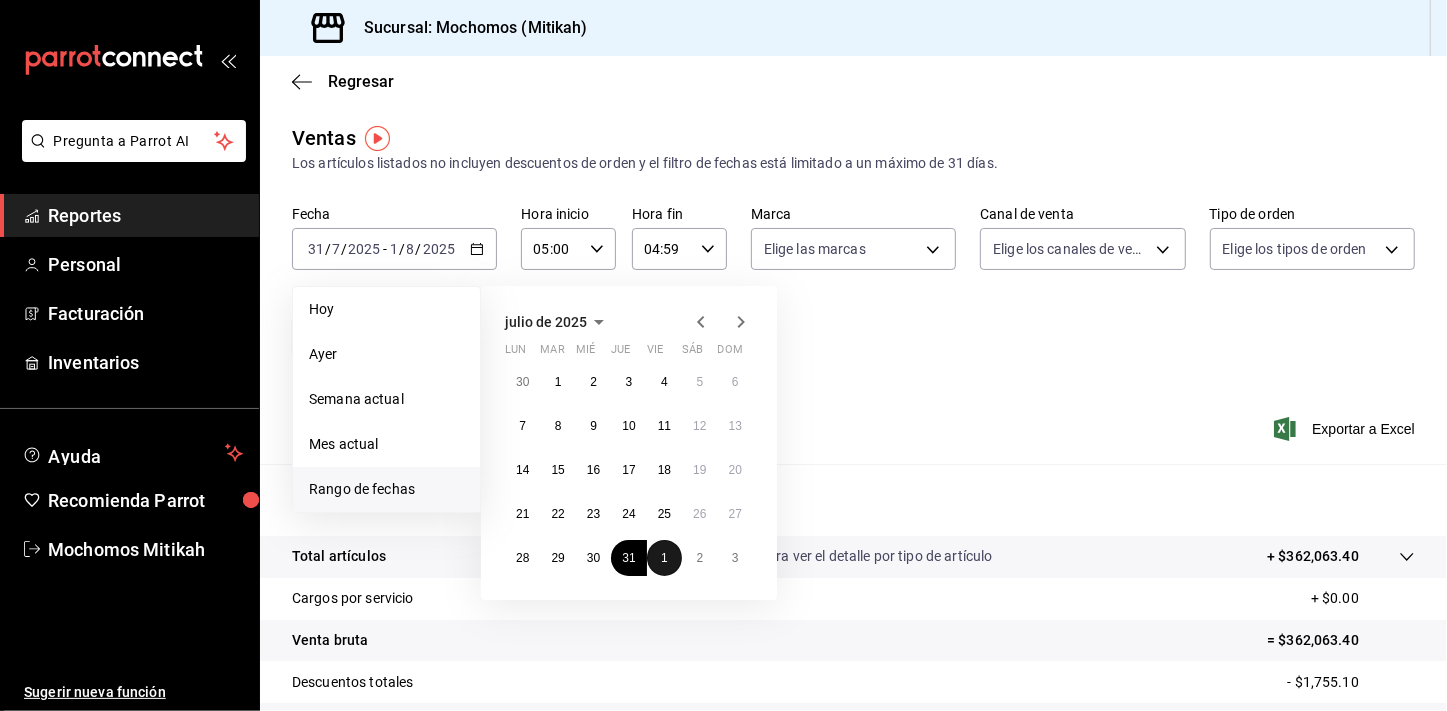 click on "1" at bounding box center [664, 558] 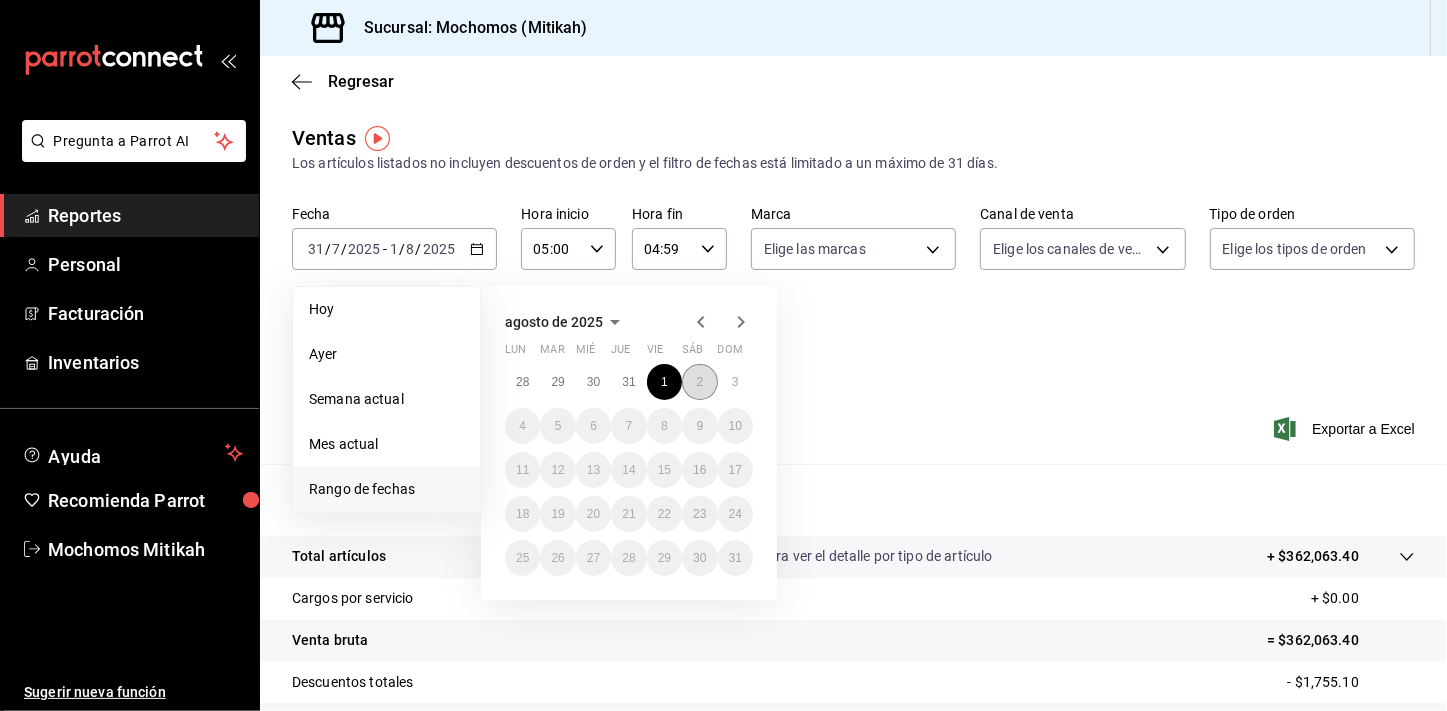 click on "2" at bounding box center (699, 382) 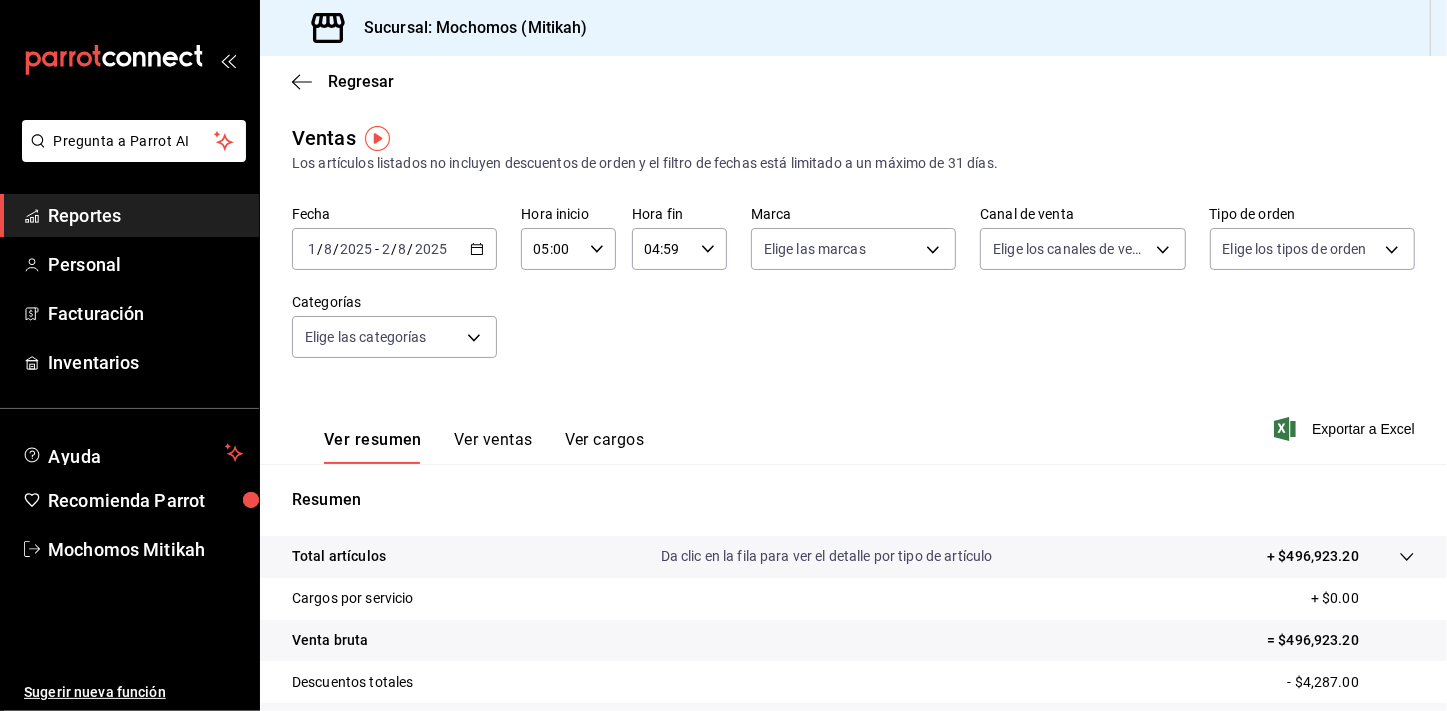 click on "Fecha [DATE] [DATE] - [DATE] [DATE] Hora inicio 05:00 Hora inicio Hora fin 04:59 Hora fin Marca Elige las marcas Canal de venta Elige los canales de venta Tipo de orden Elige los tipos de orden Categorías Elige las categorías" at bounding box center (853, 294) 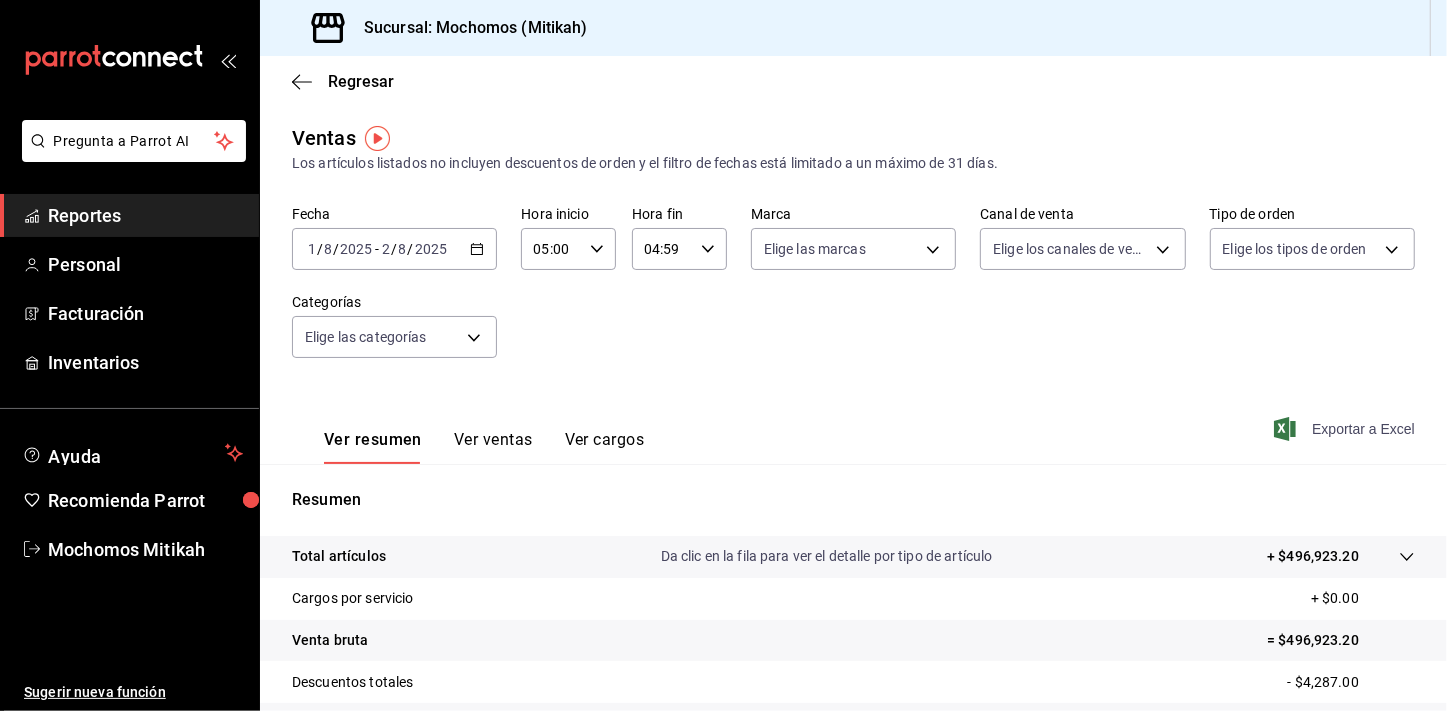 click on "Exportar a Excel" at bounding box center [1346, 429] 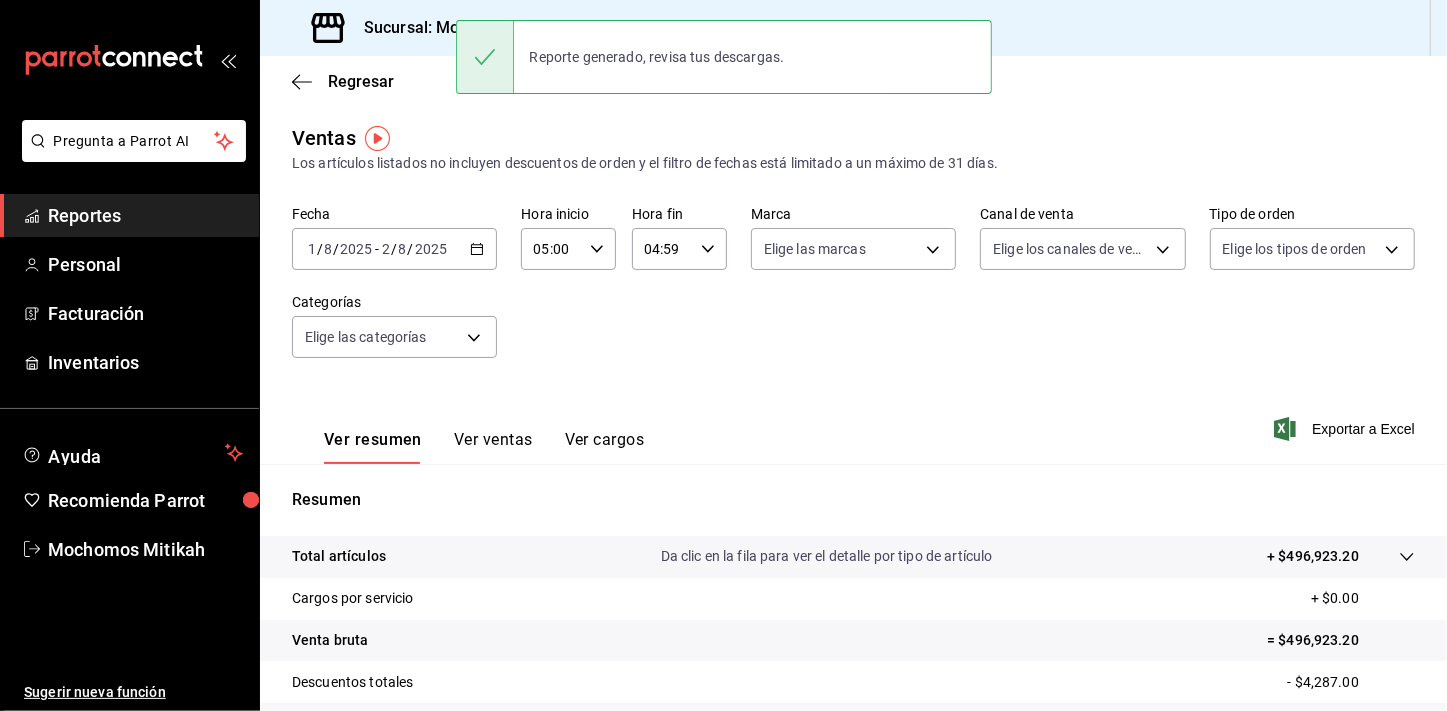 click on "Ver resumen Ver ventas Ver cargos Exportar a Excel" at bounding box center (853, 423) 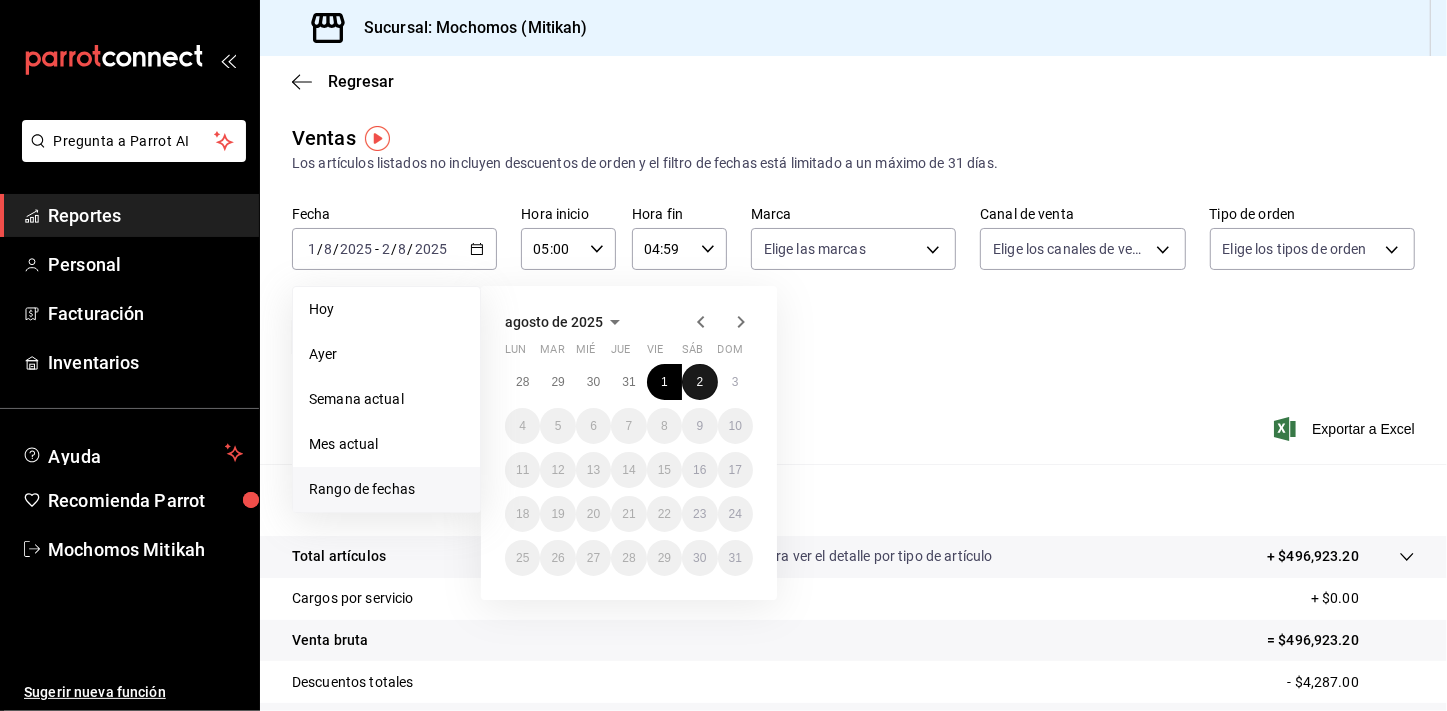 click on "2" at bounding box center [699, 382] 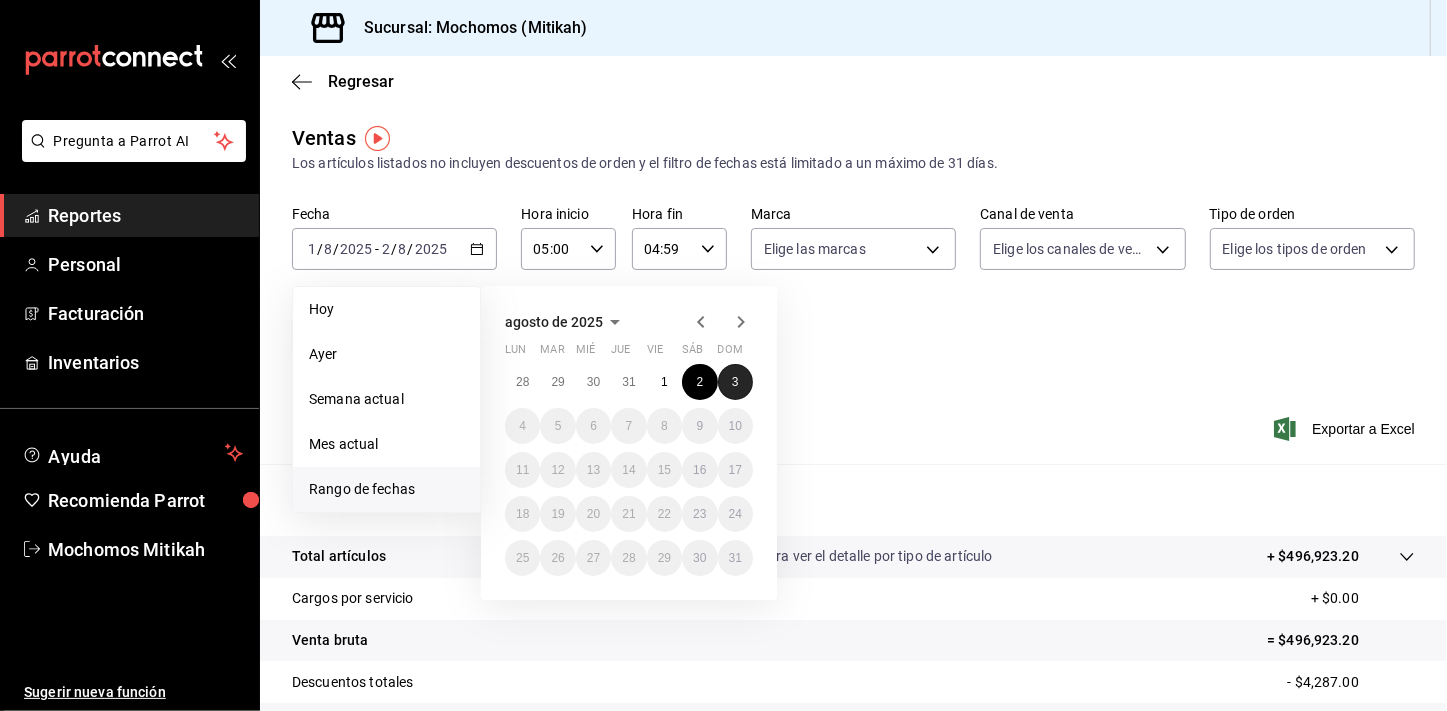 click on "3" at bounding box center (735, 382) 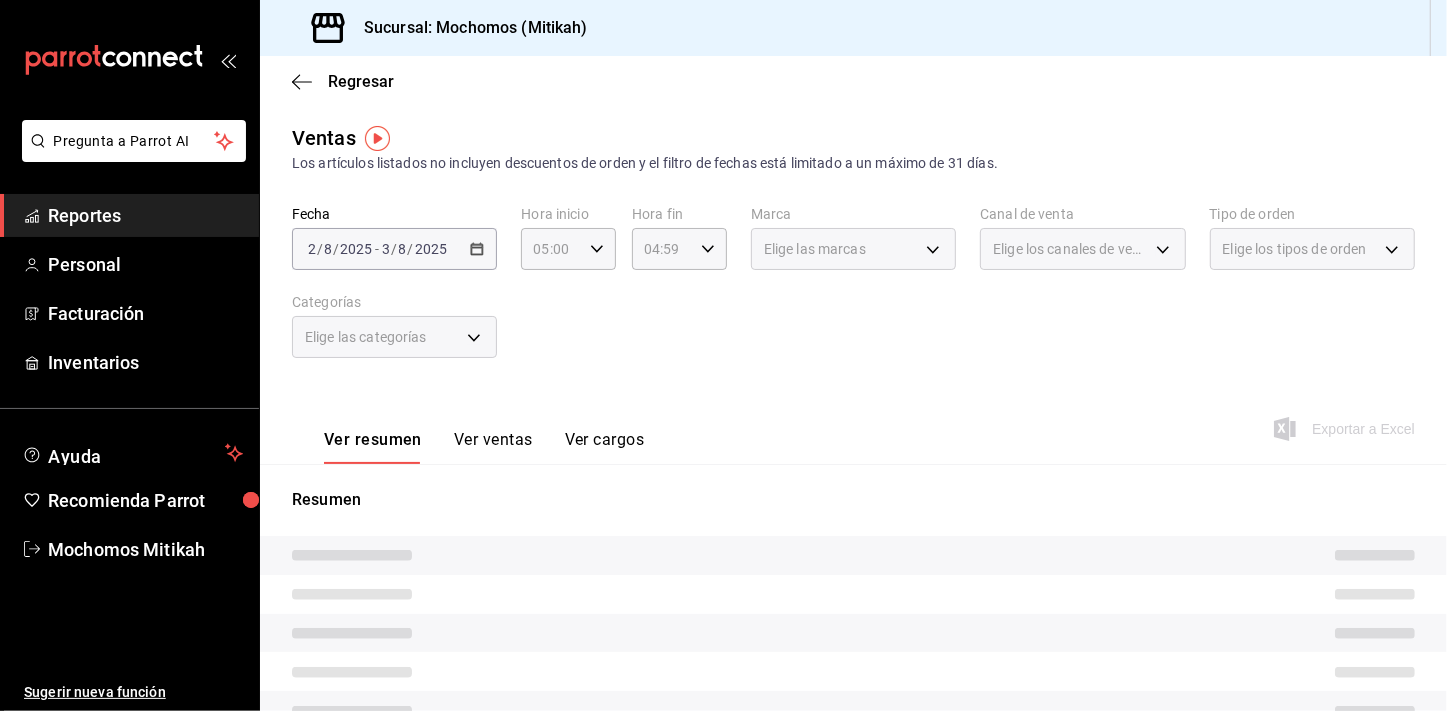 click on "Fecha [DATE] [DATE] - [DATE] [DATE] Hora inicio 05:00 Hora inicio Hora fin 04:59 Hora fin Marca Elige las marcas Canal de venta Elige los canales de venta Tipo de orden Elige los tipos de orden Categorías Elige las categorías" at bounding box center (853, 294) 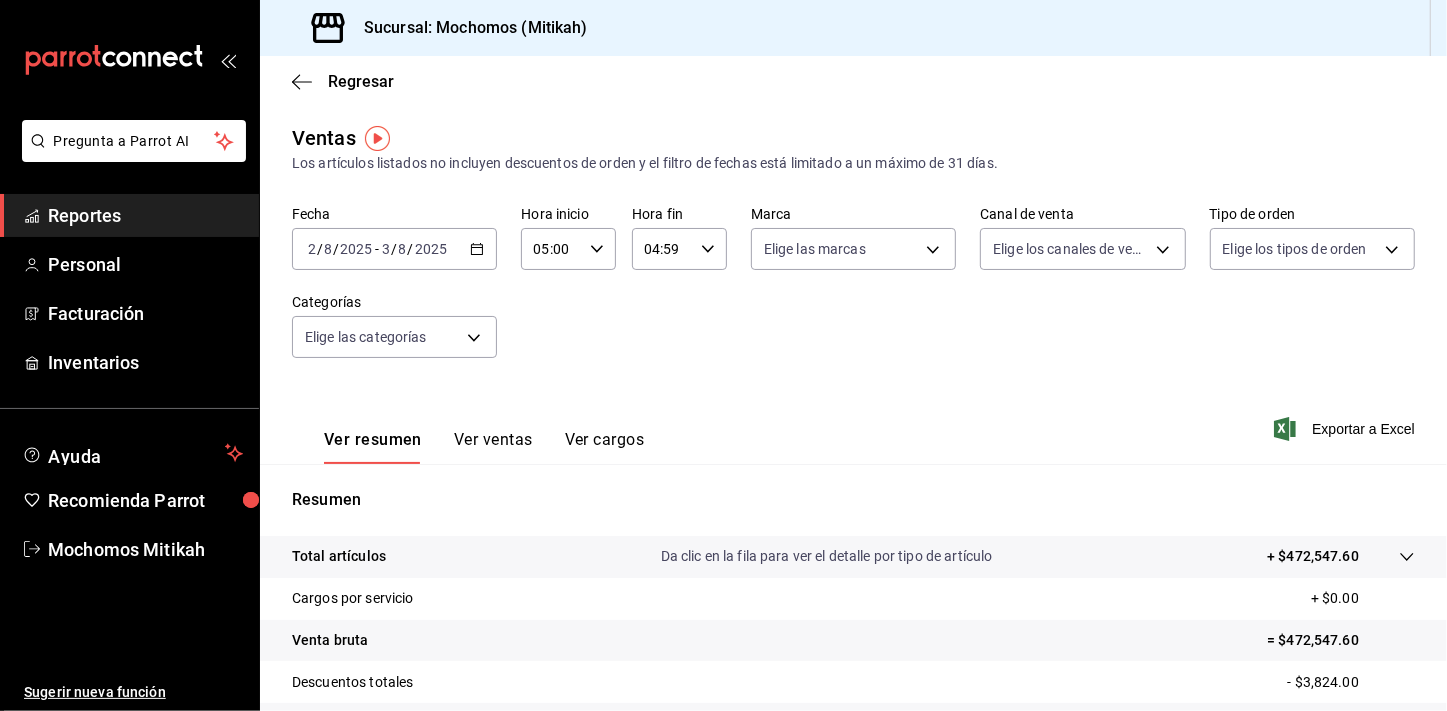 click on "Fecha [DATE] [DATE] - [DATE] [DATE] Hora inicio 05:00 Hora inicio Hora fin 04:59 Hora fin Marca Elige las marcas Canal de venta Elige los canales de venta Tipo de orden Elige los tipos de orden Categorías Elige las categorías" at bounding box center [853, 294] 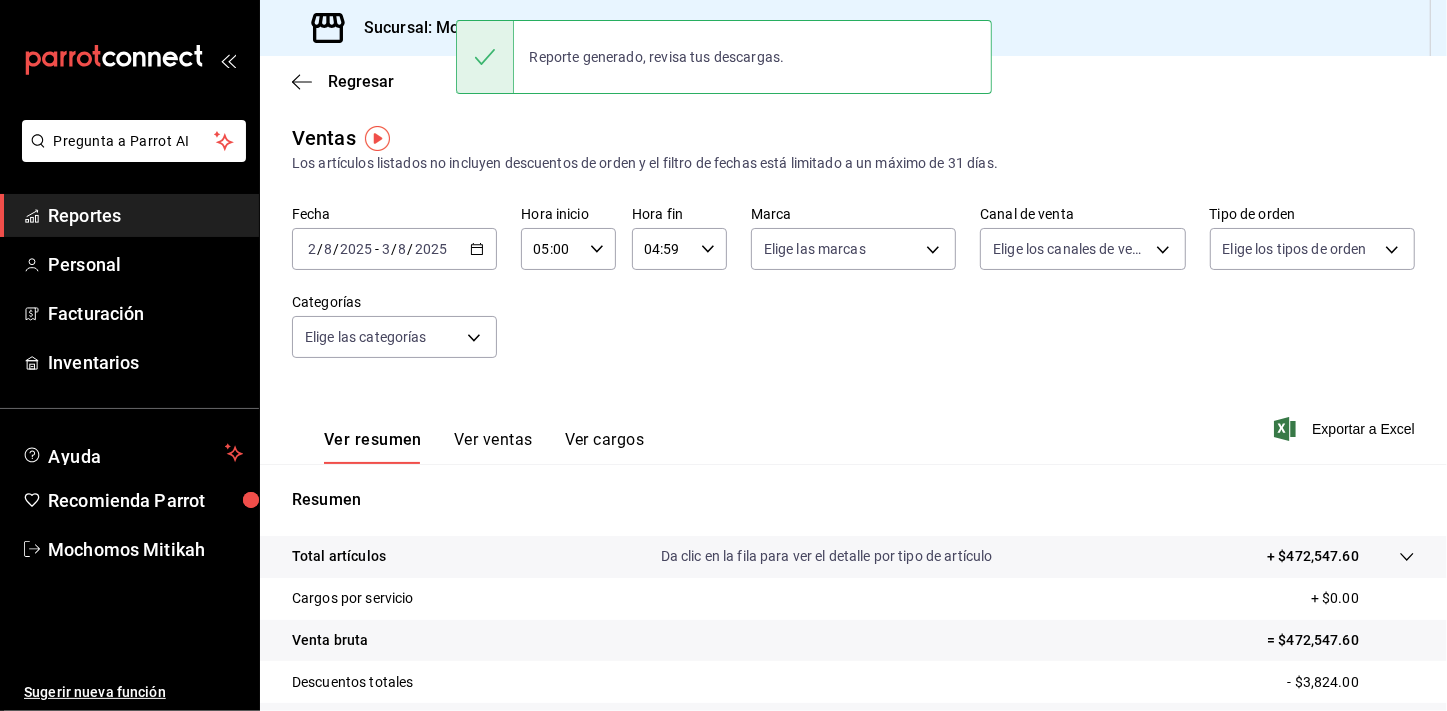 click on "Ver resumen Ver ventas Ver cargos Exportar a Excel" at bounding box center [853, 423] 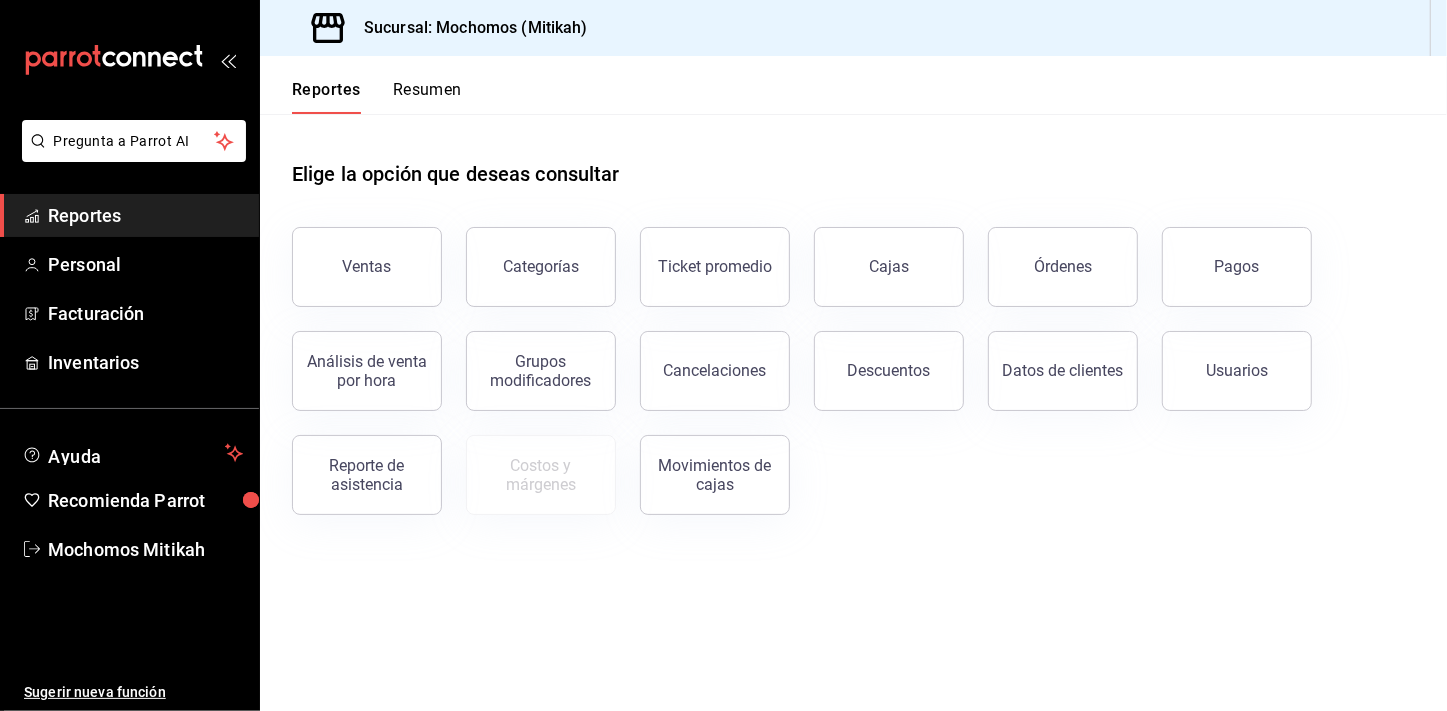 click on "Cajas" at bounding box center [877, 255] 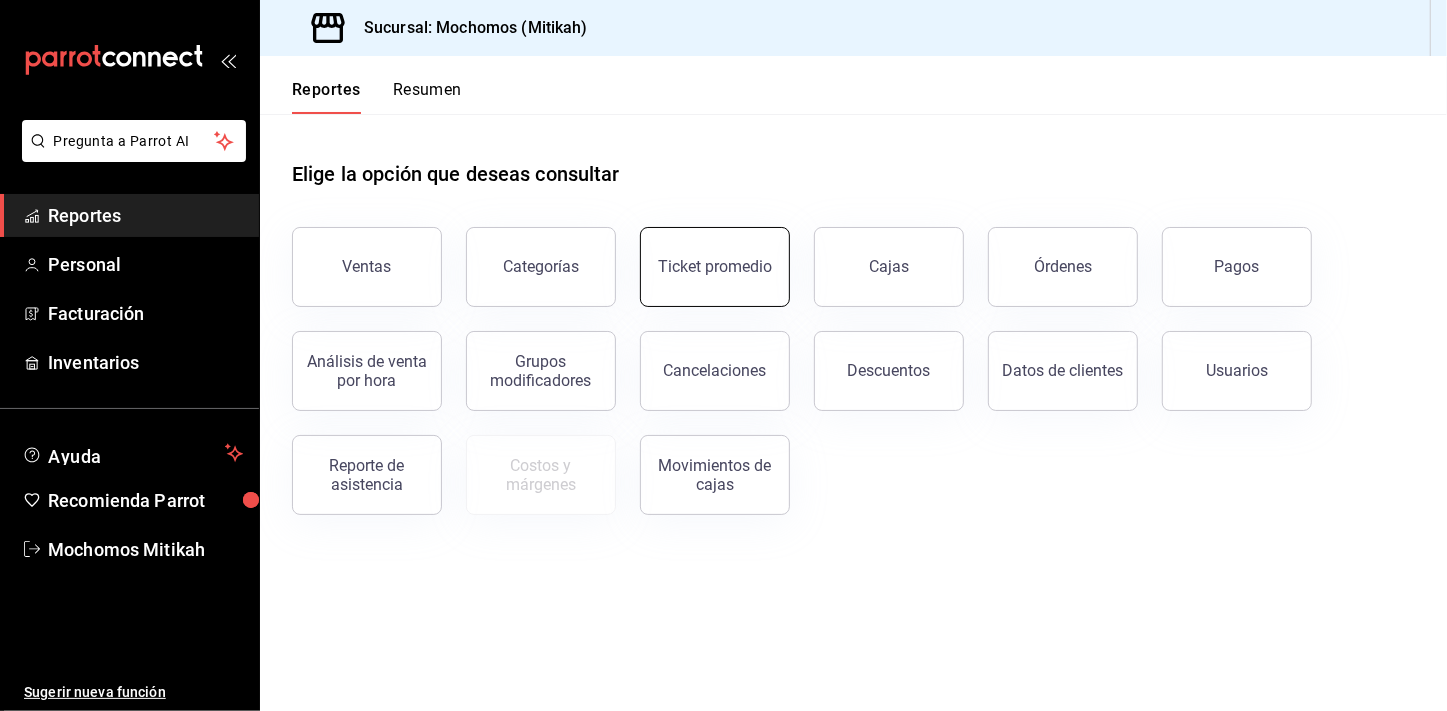 click on "Ticket promedio" at bounding box center (715, 267) 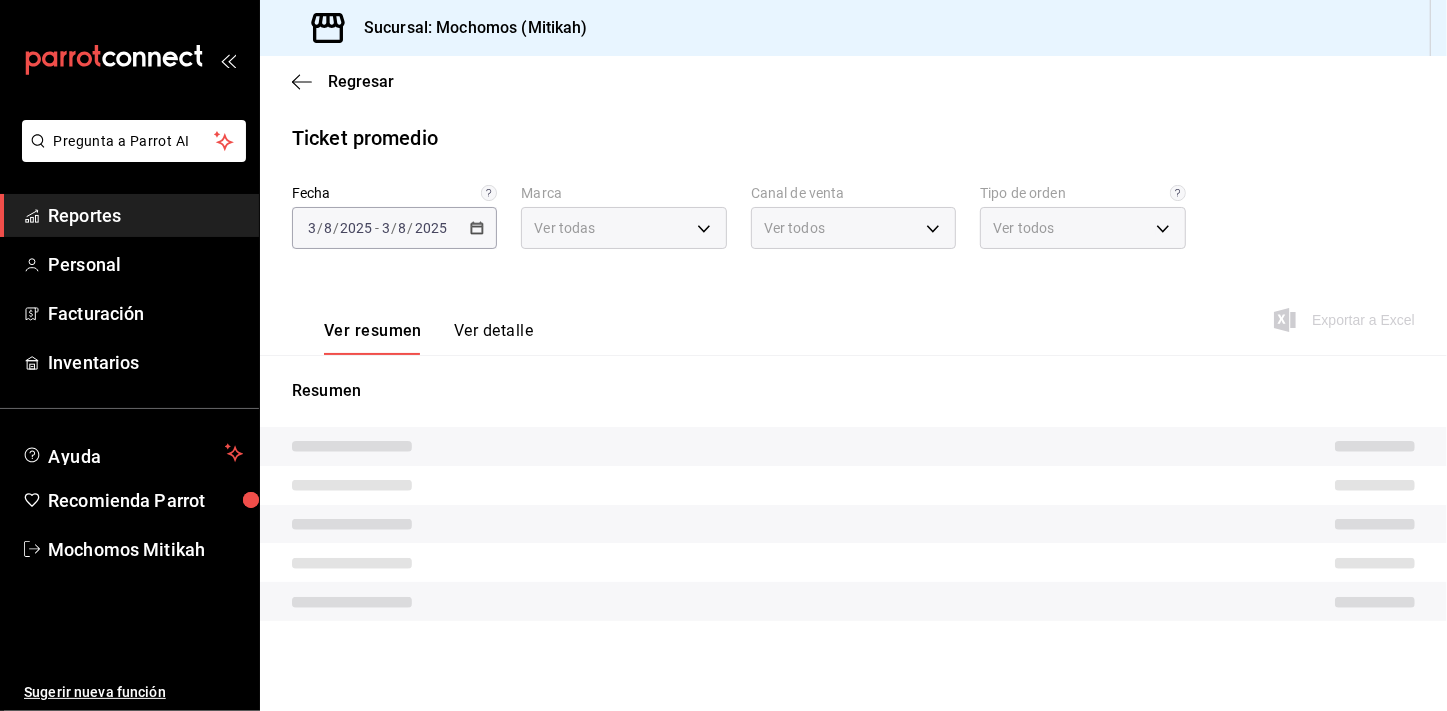 type on "d0e5f648-281b-433d-bf08-9501e0541b8c" 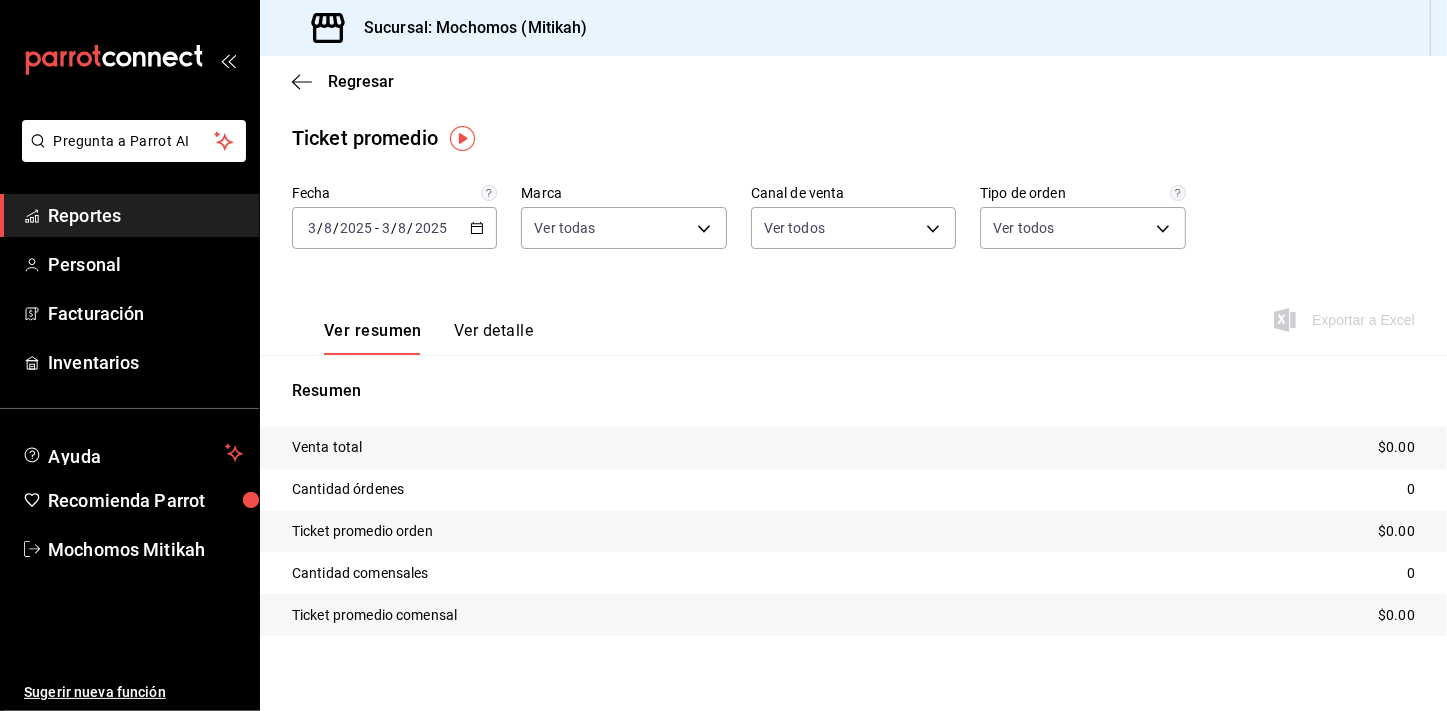 click on "2025-08-03 3 / 8 / 2025 - 2025-08-03 3 / 8 / 2025" at bounding box center (394, 228) 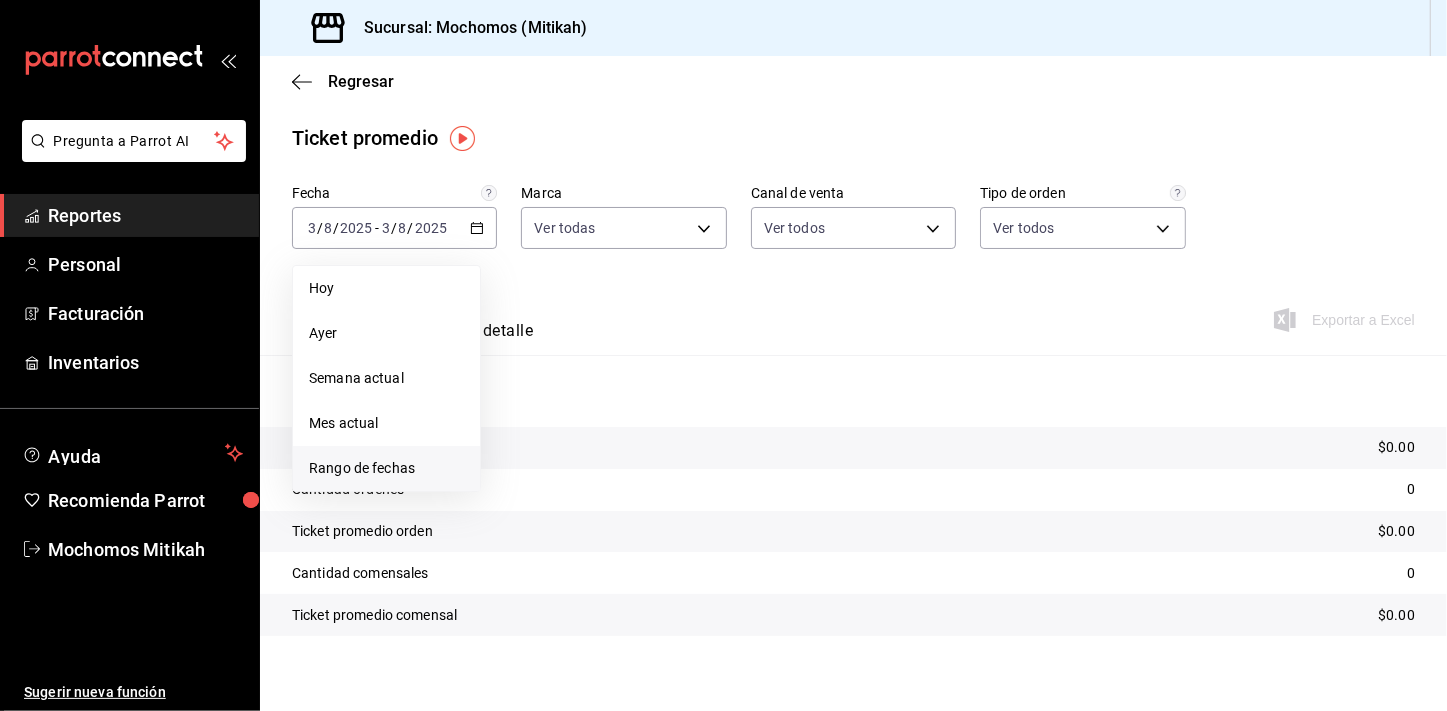 click on "Rango de fechas" at bounding box center (386, 468) 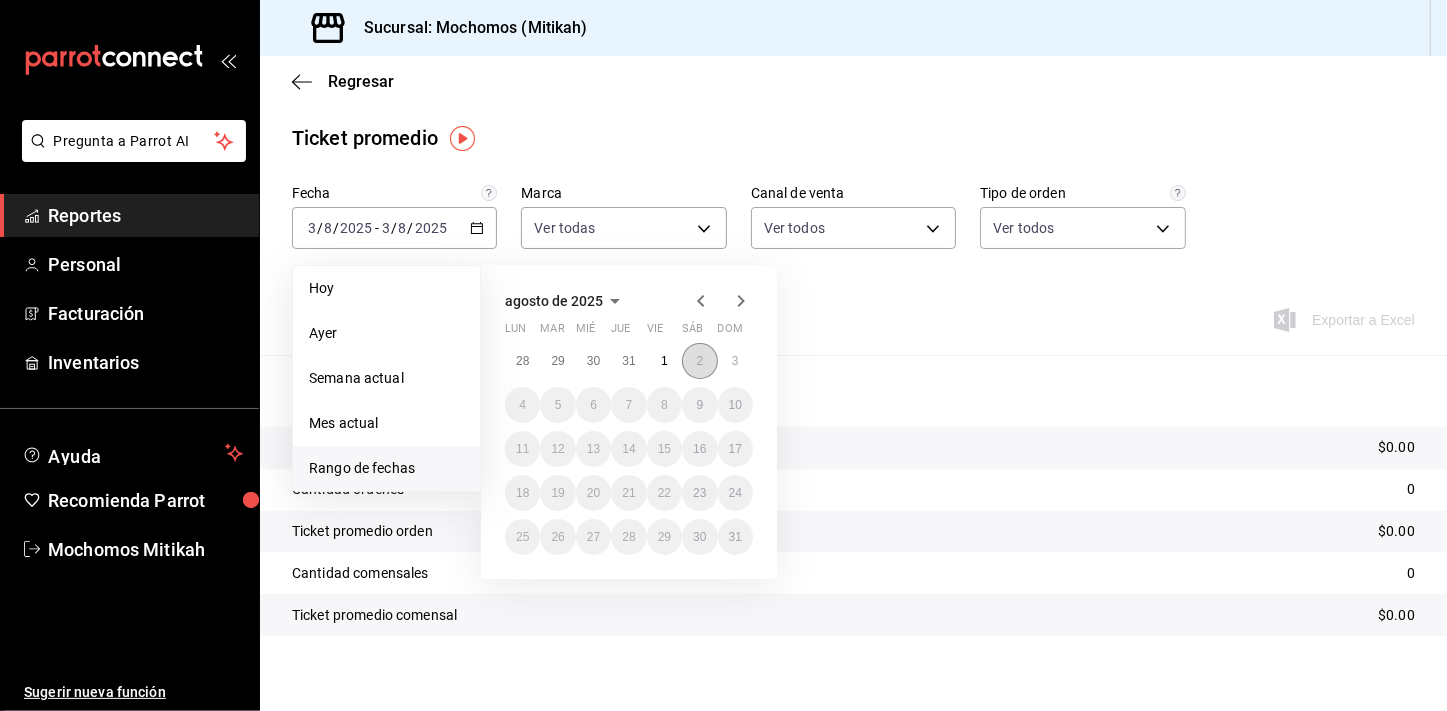 click on "2" at bounding box center (699, 361) 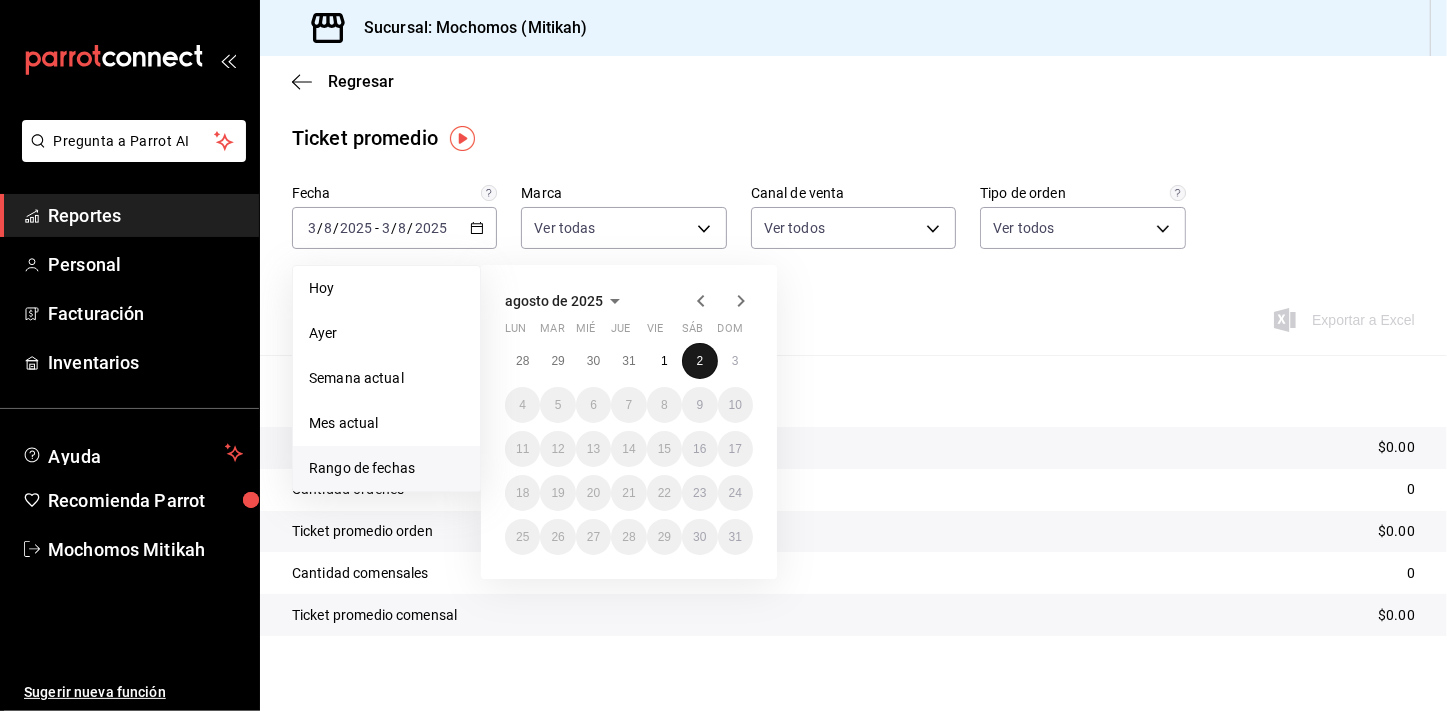 drag, startPoint x: 690, startPoint y: 369, endPoint x: 710, endPoint y: 366, distance: 20.22375 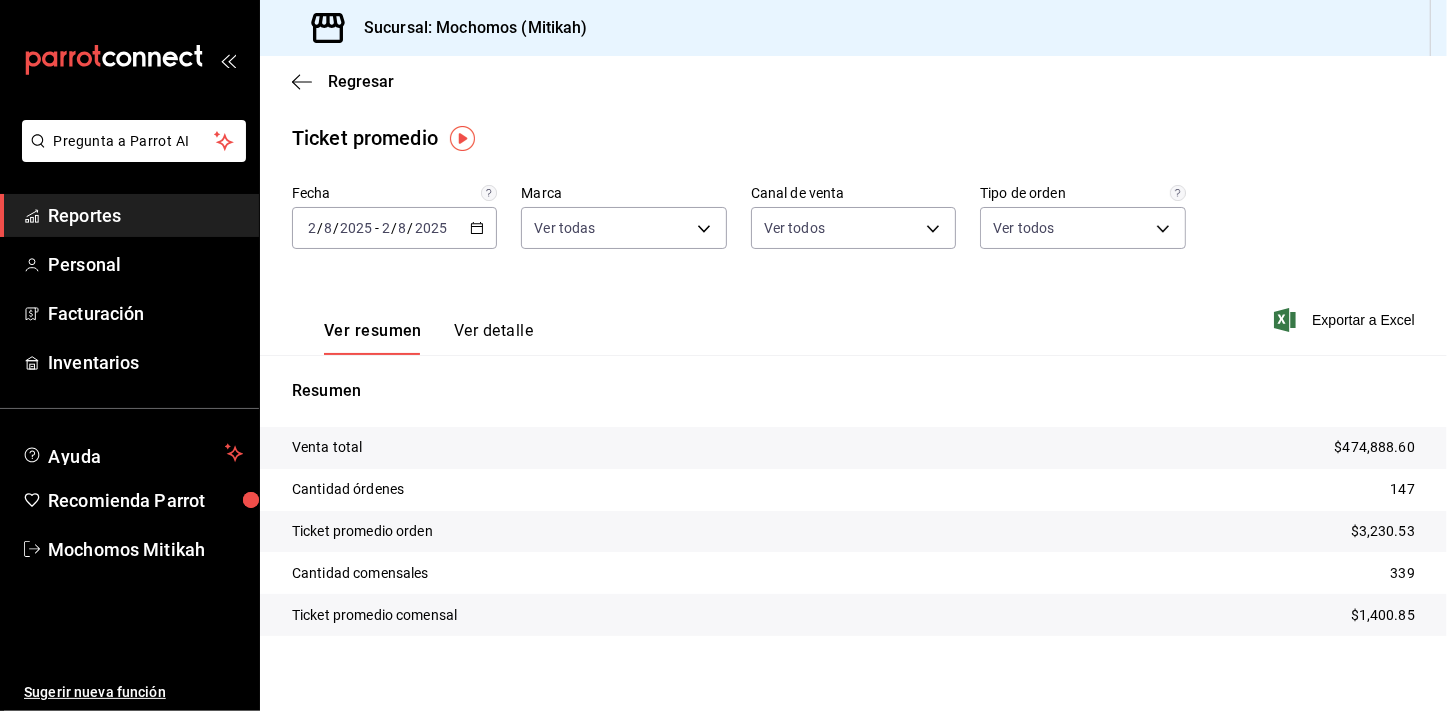 click 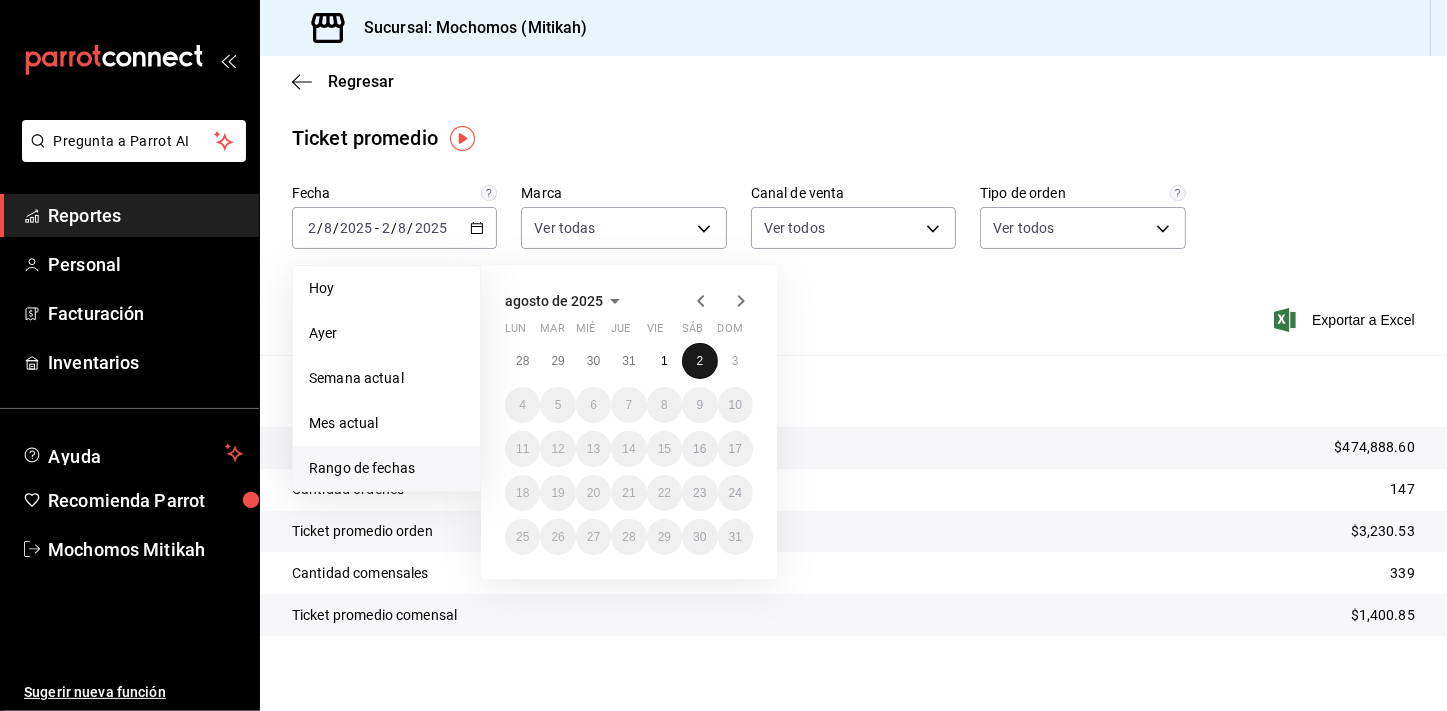 click on "2" at bounding box center (699, 361) 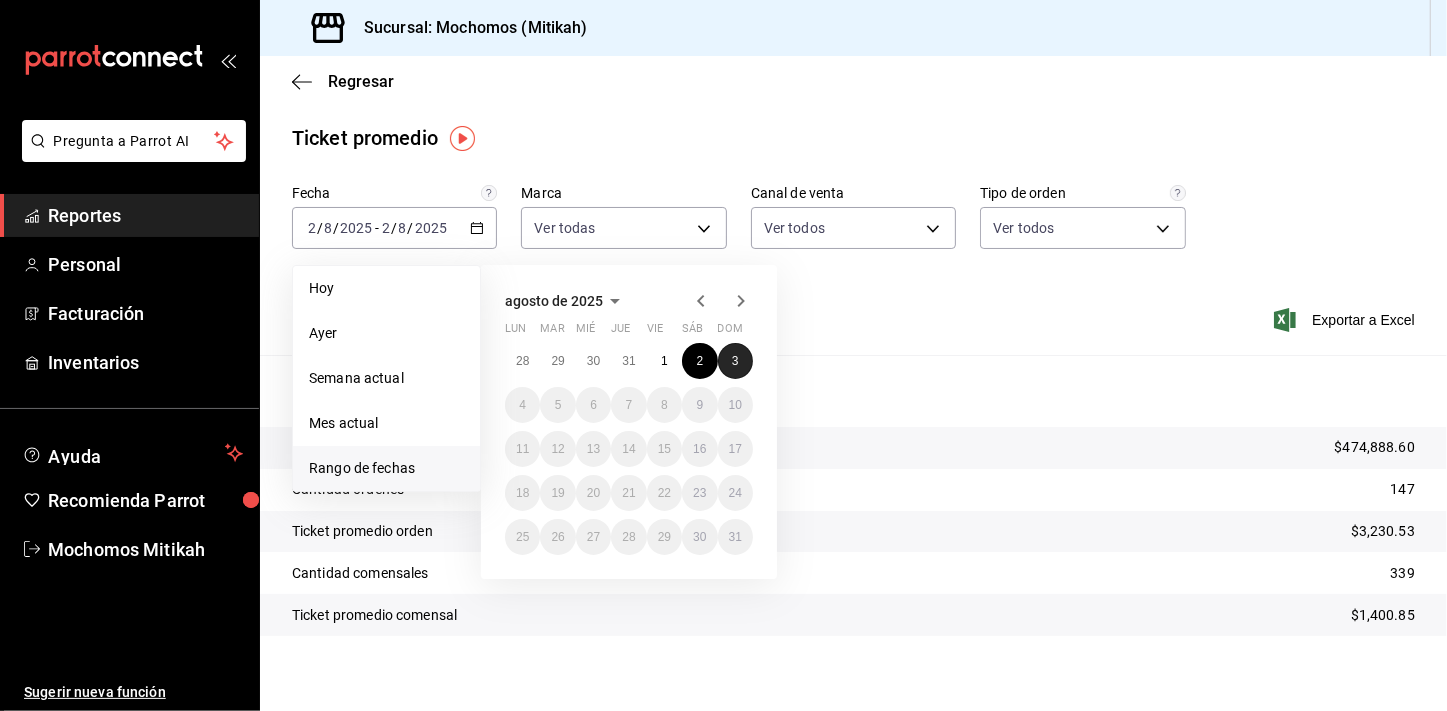 click on "3" at bounding box center [735, 361] 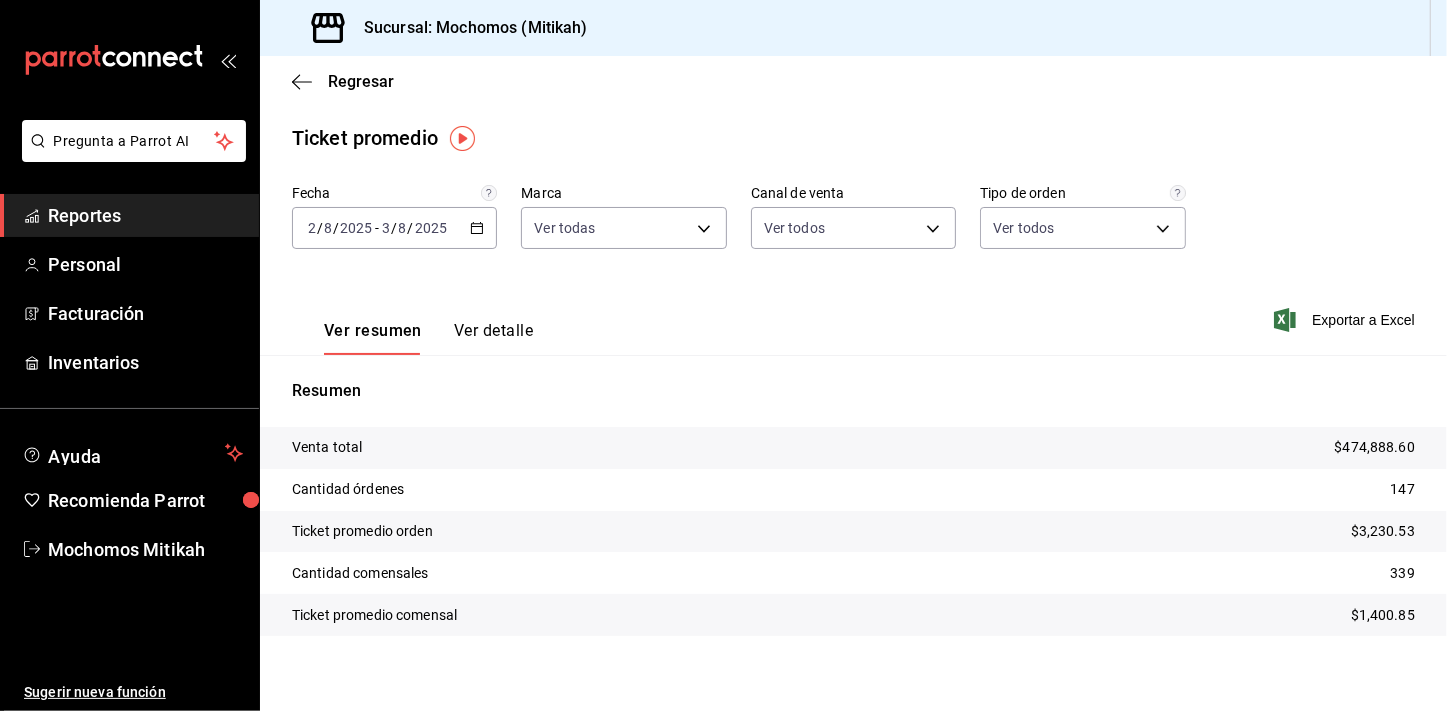 click on "Reportes" at bounding box center [145, 215] 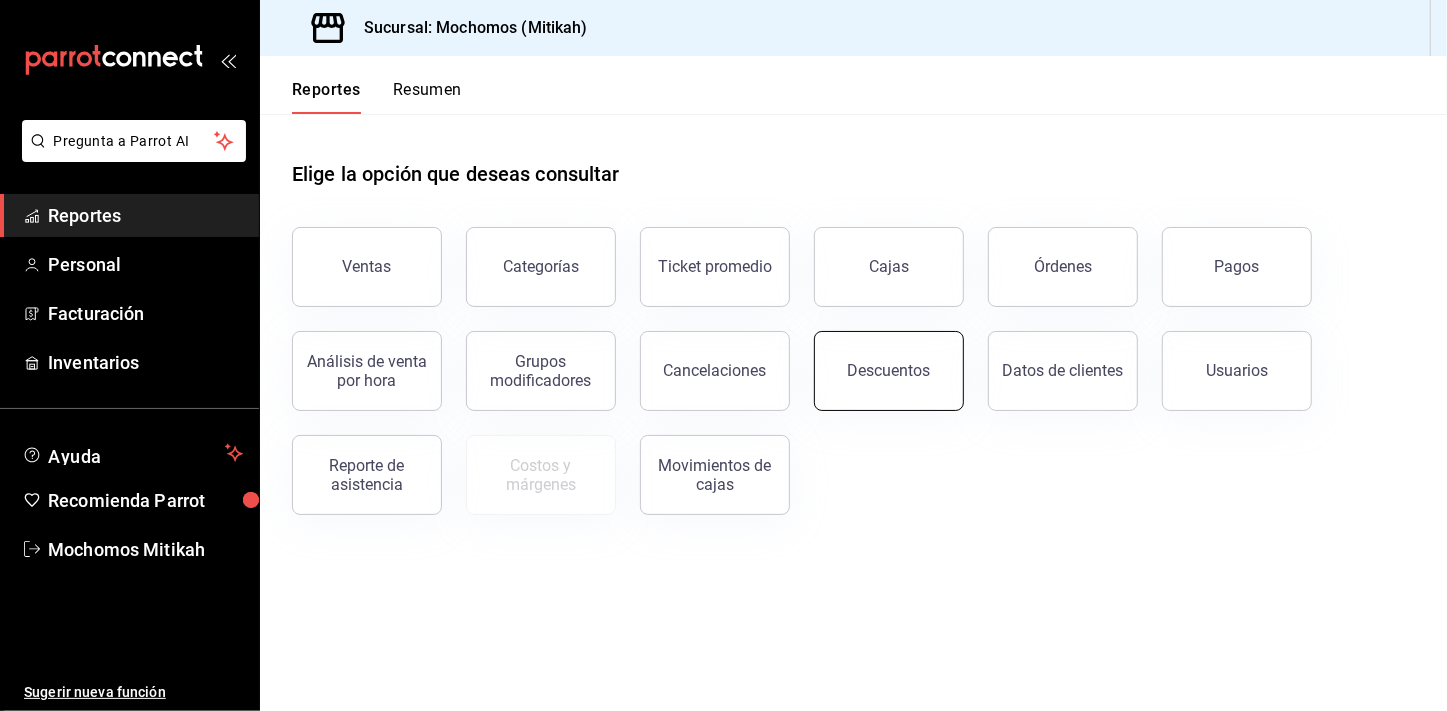 click on "Descuentos" at bounding box center (889, 371) 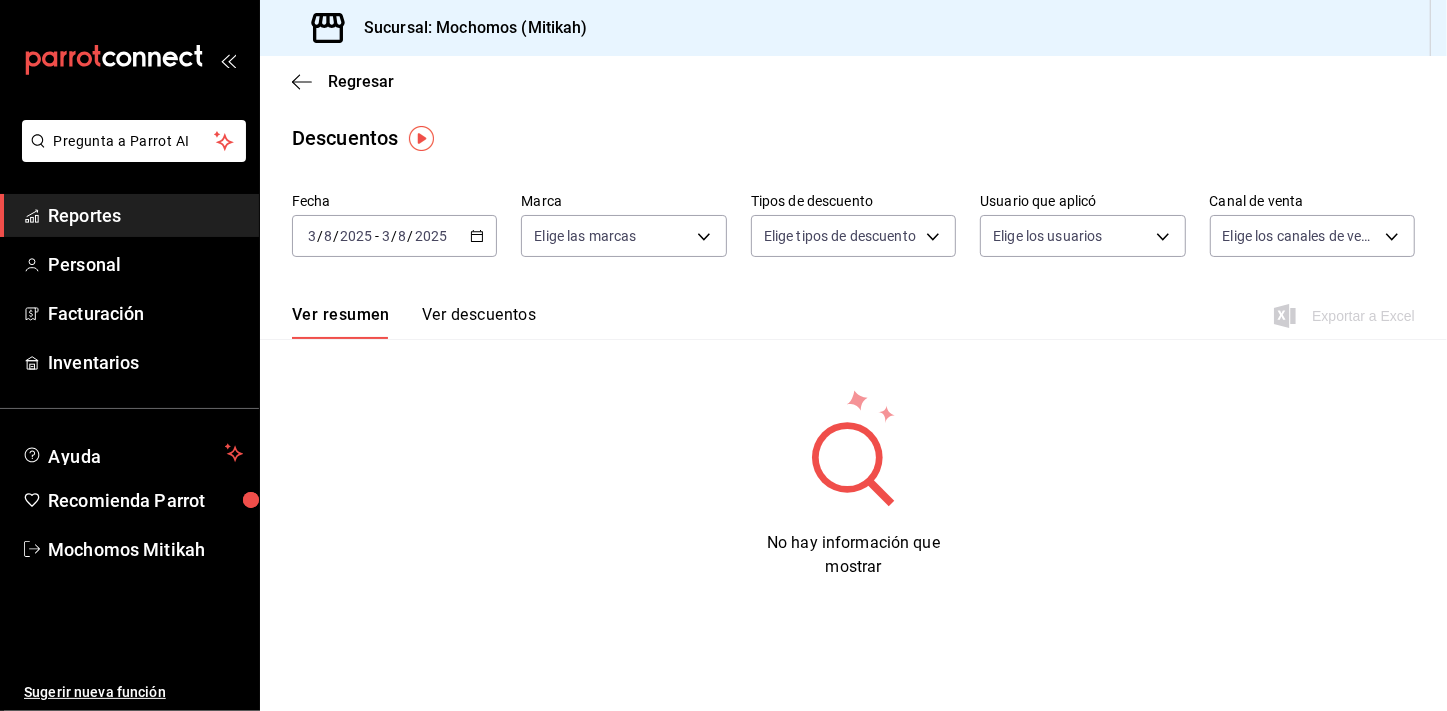click 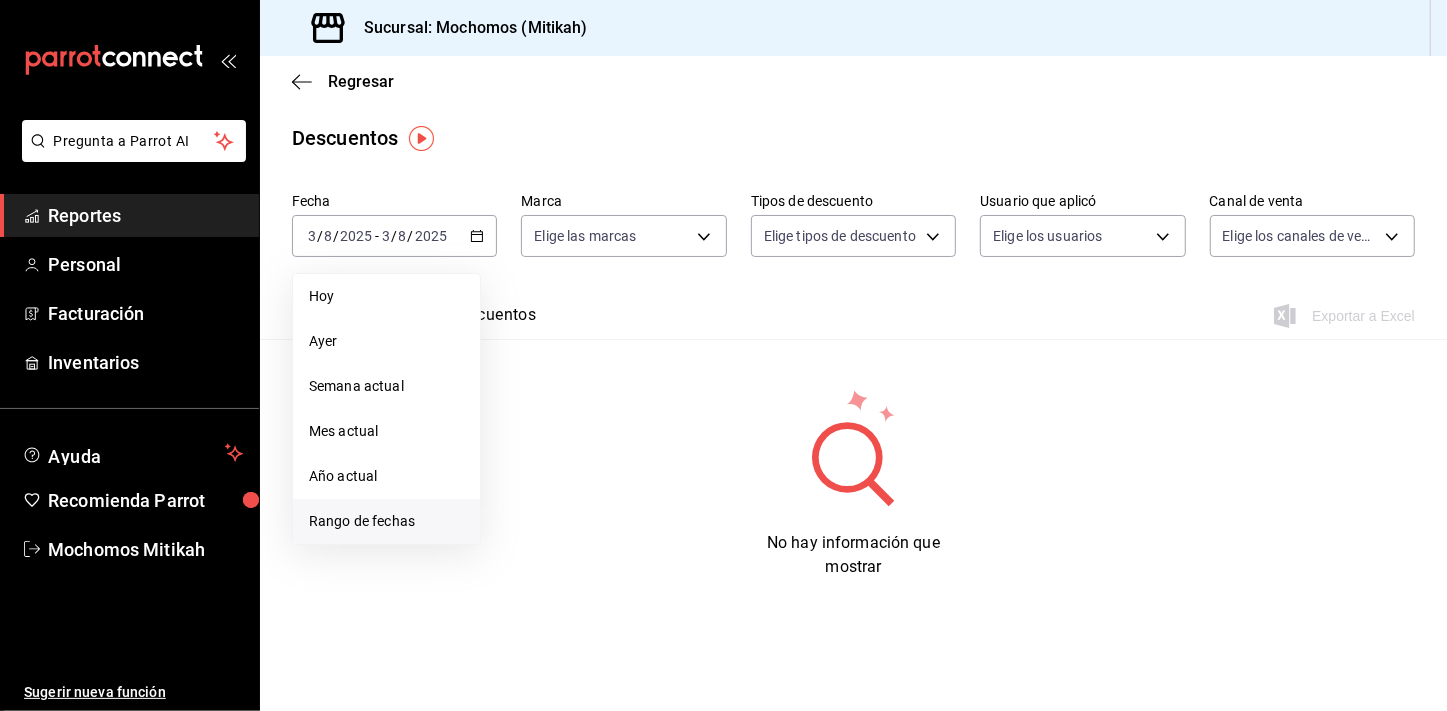 click on "Rango de fechas" at bounding box center [386, 521] 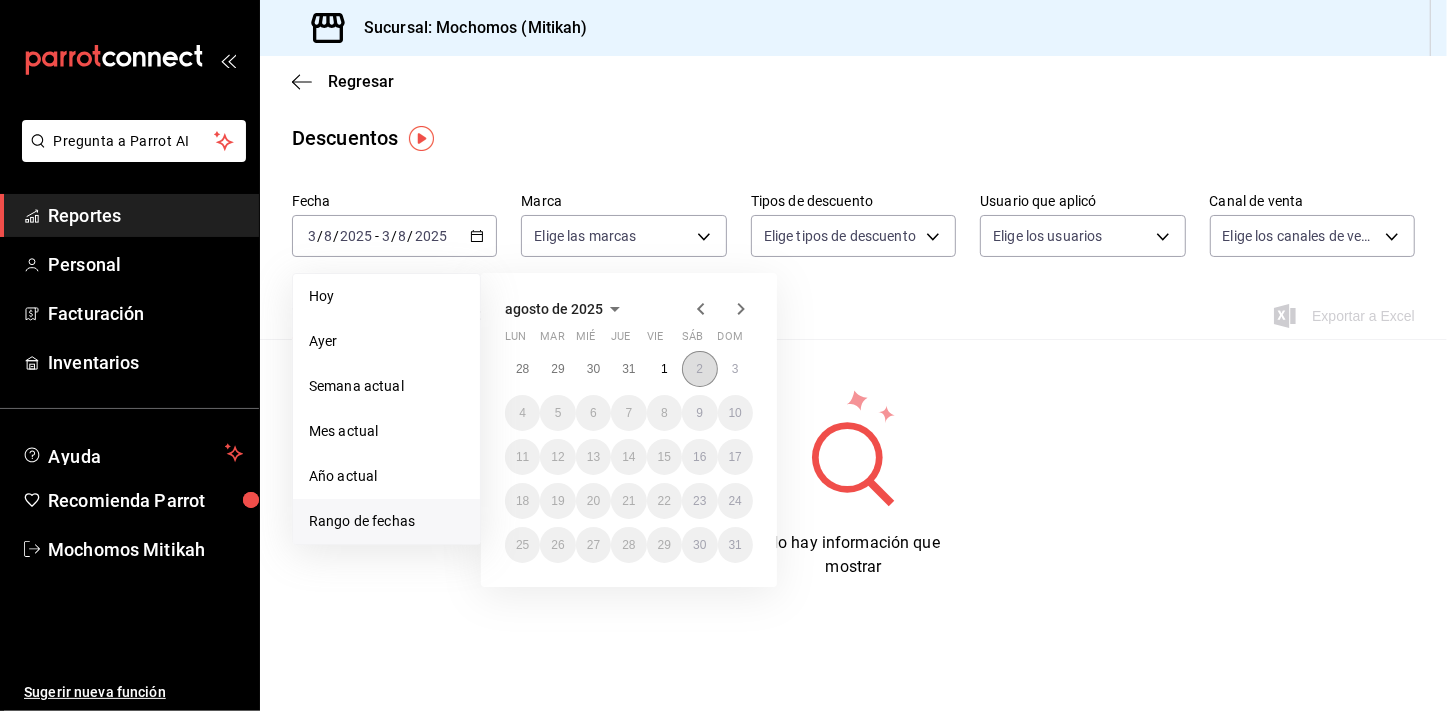 click on "2" at bounding box center (699, 369) 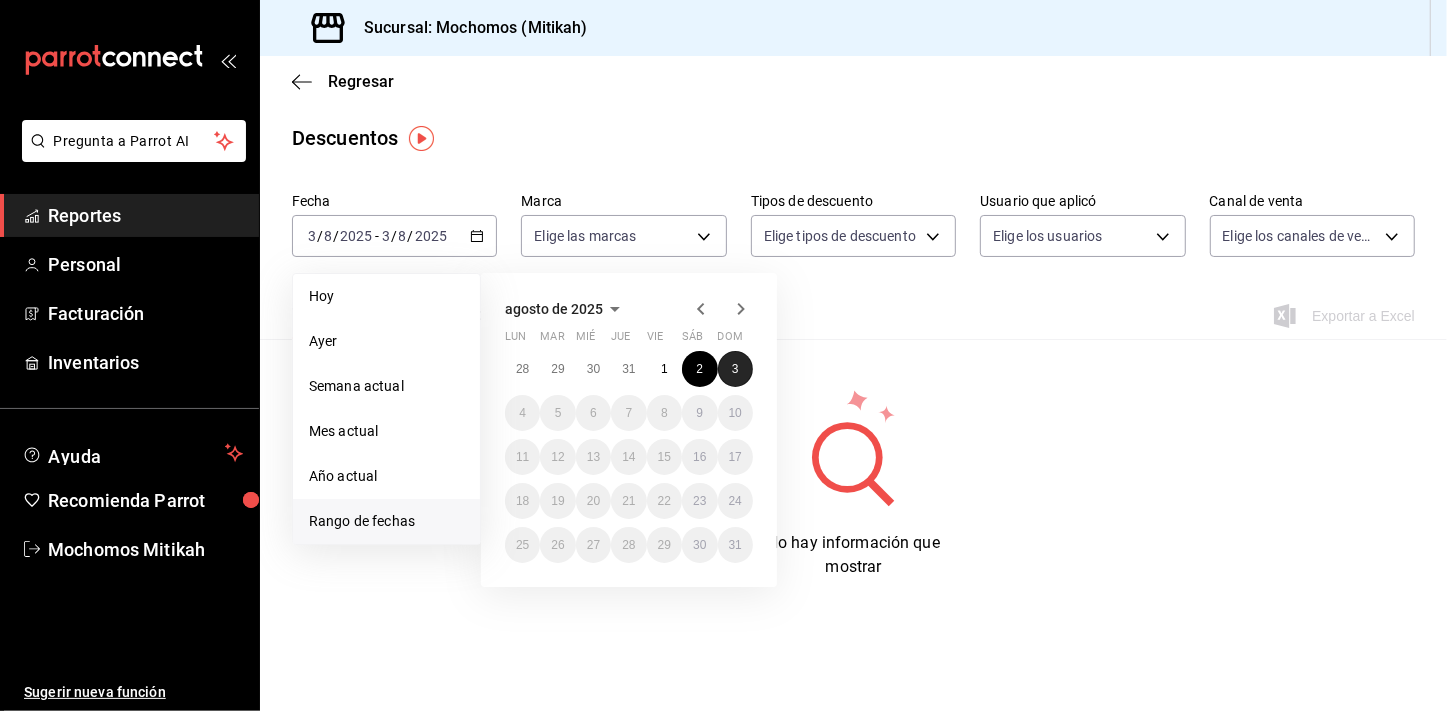 click on "3" at bounding box center [735, 369] 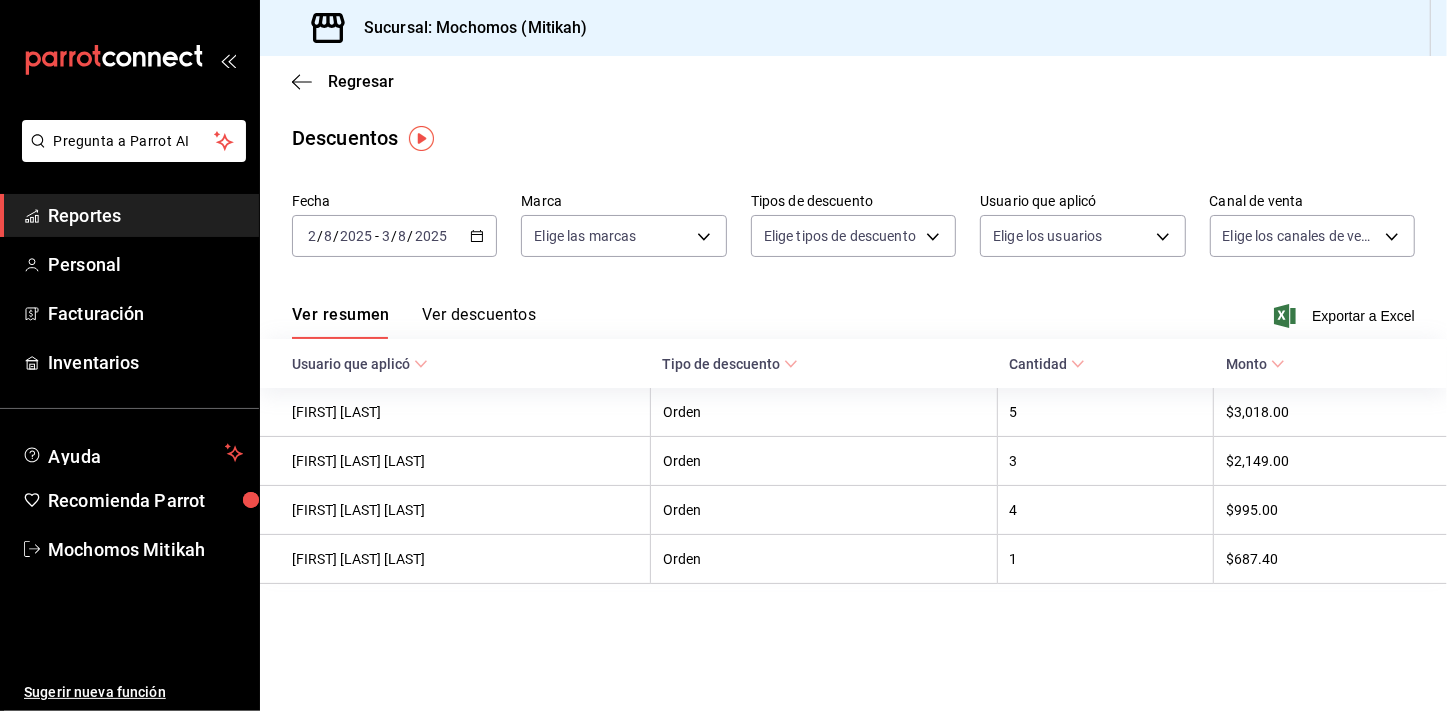 click on "Ver resumen Ver descuentos Exportar a Excel" at bounding box center [853, 310] 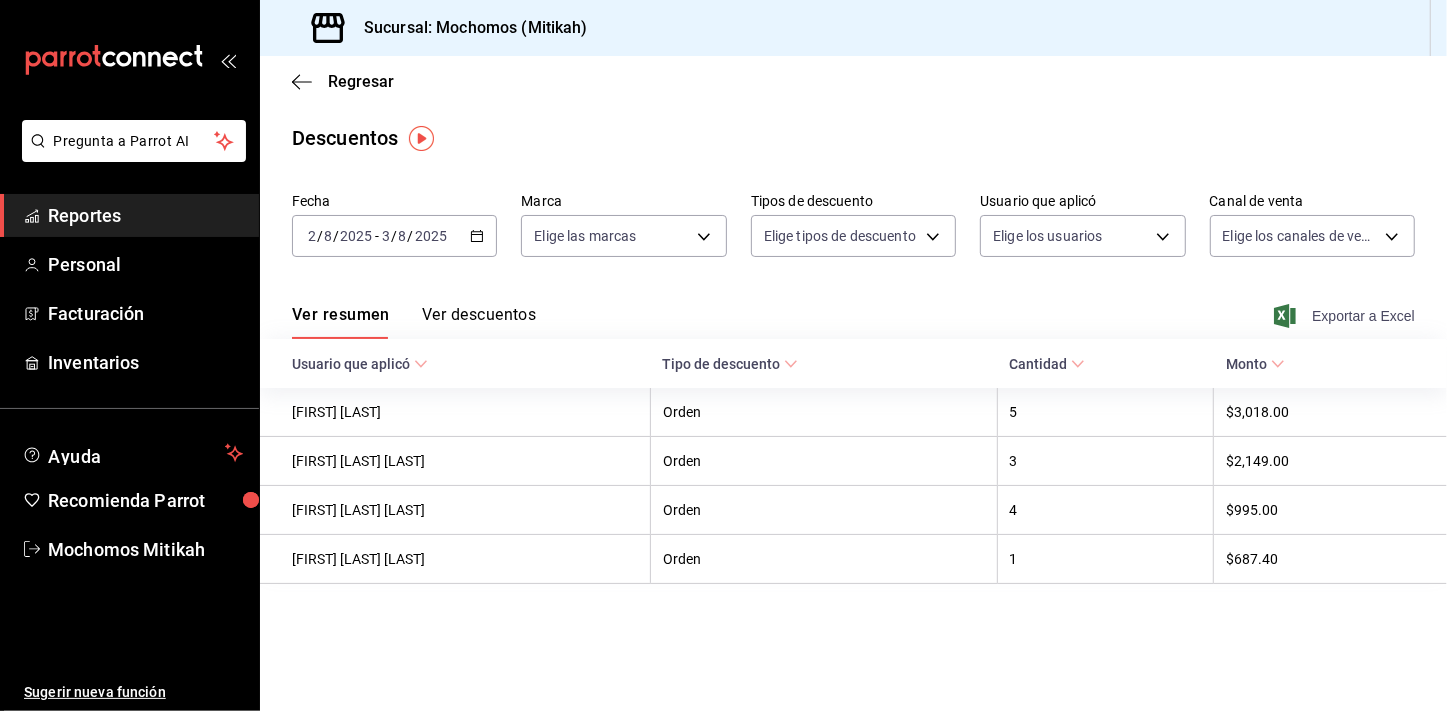 click on "Exportar a Excel" at bounding box center [1346, 316] 